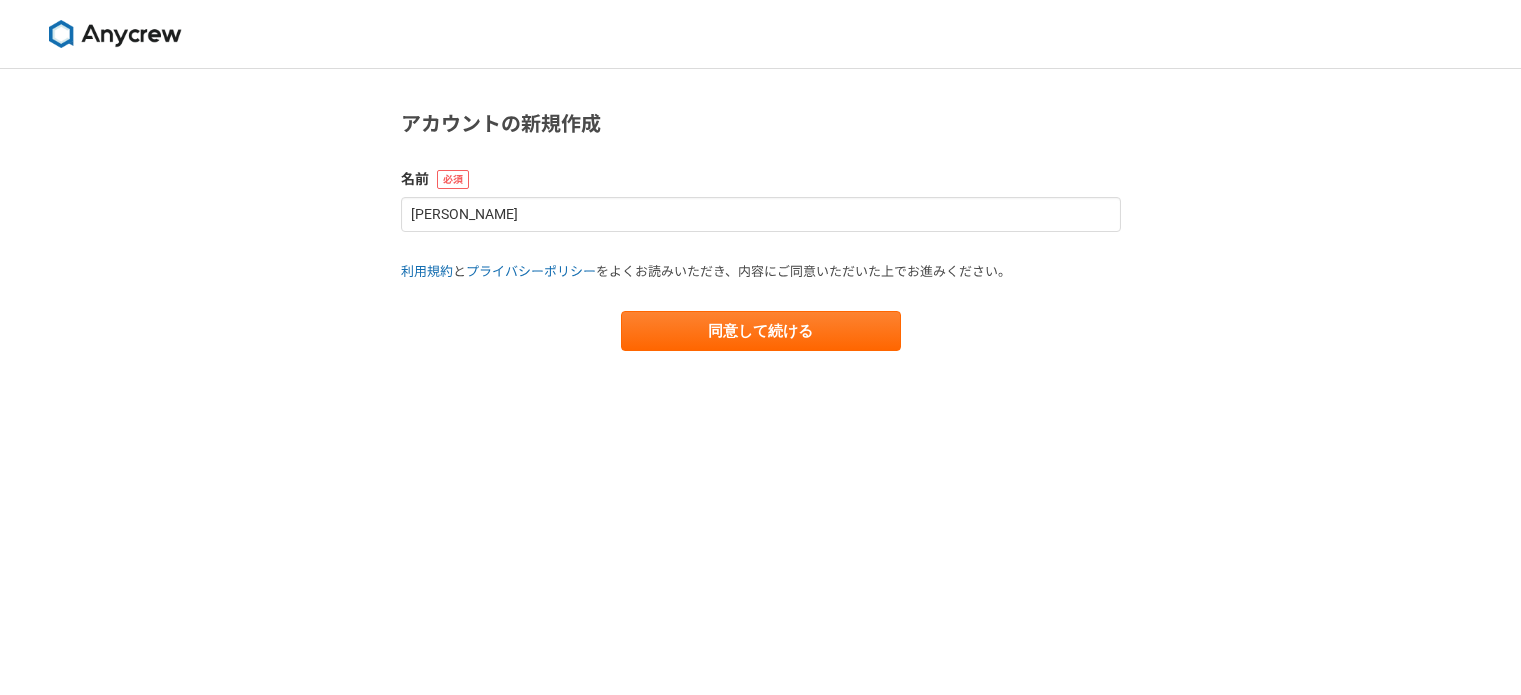 scroll, scrollTop: 0, scrollLeft: 0, axis: both 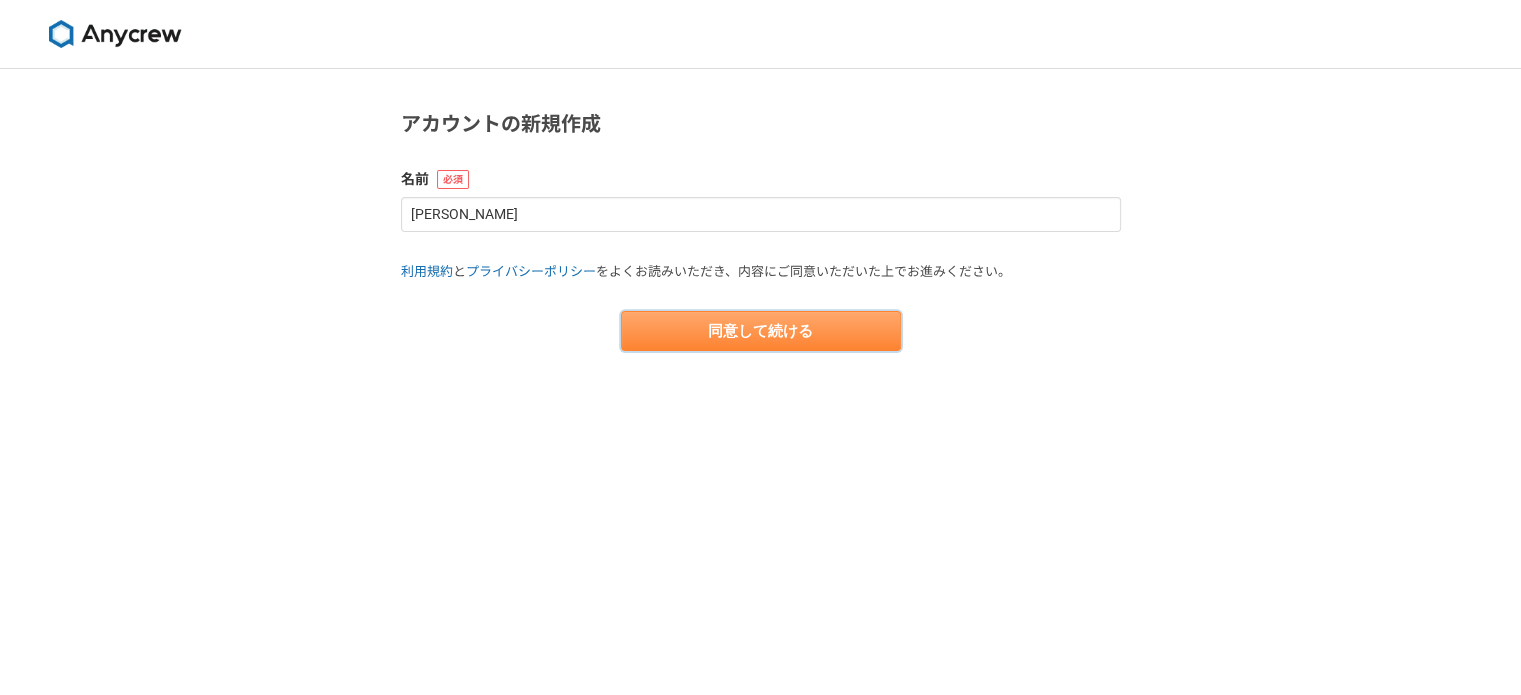 click on "同意して続ける" at bounding box center (761, 331) 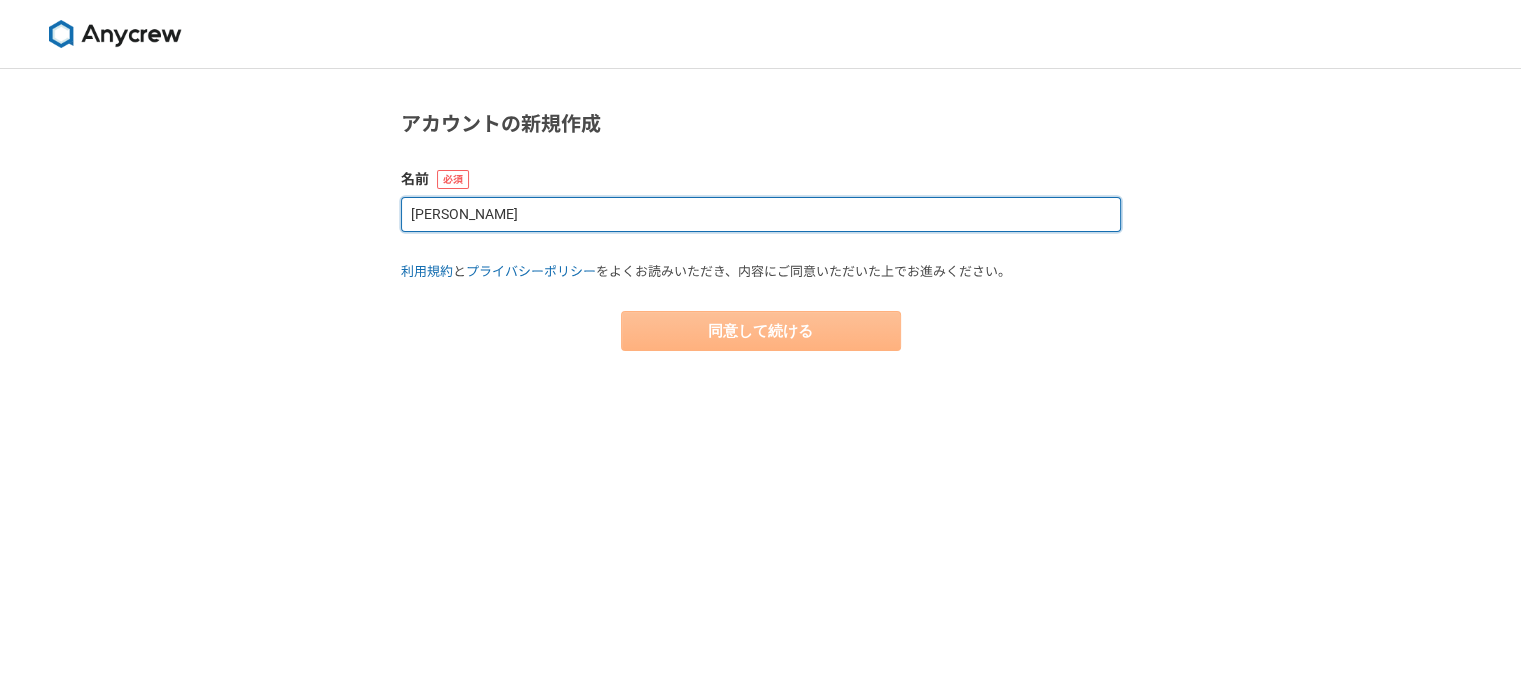 click on "[PERSON_NAME]" at bounding box center [761, 214] 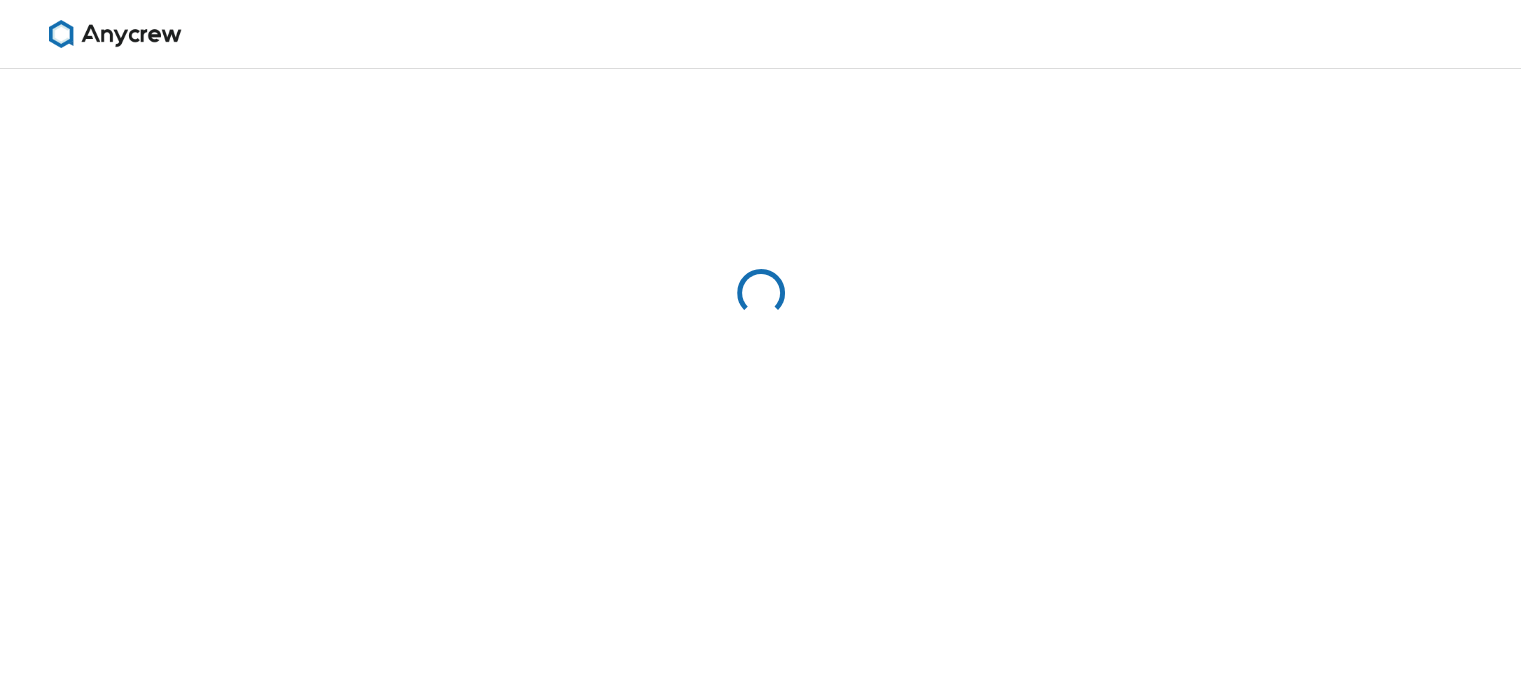 select on "13" 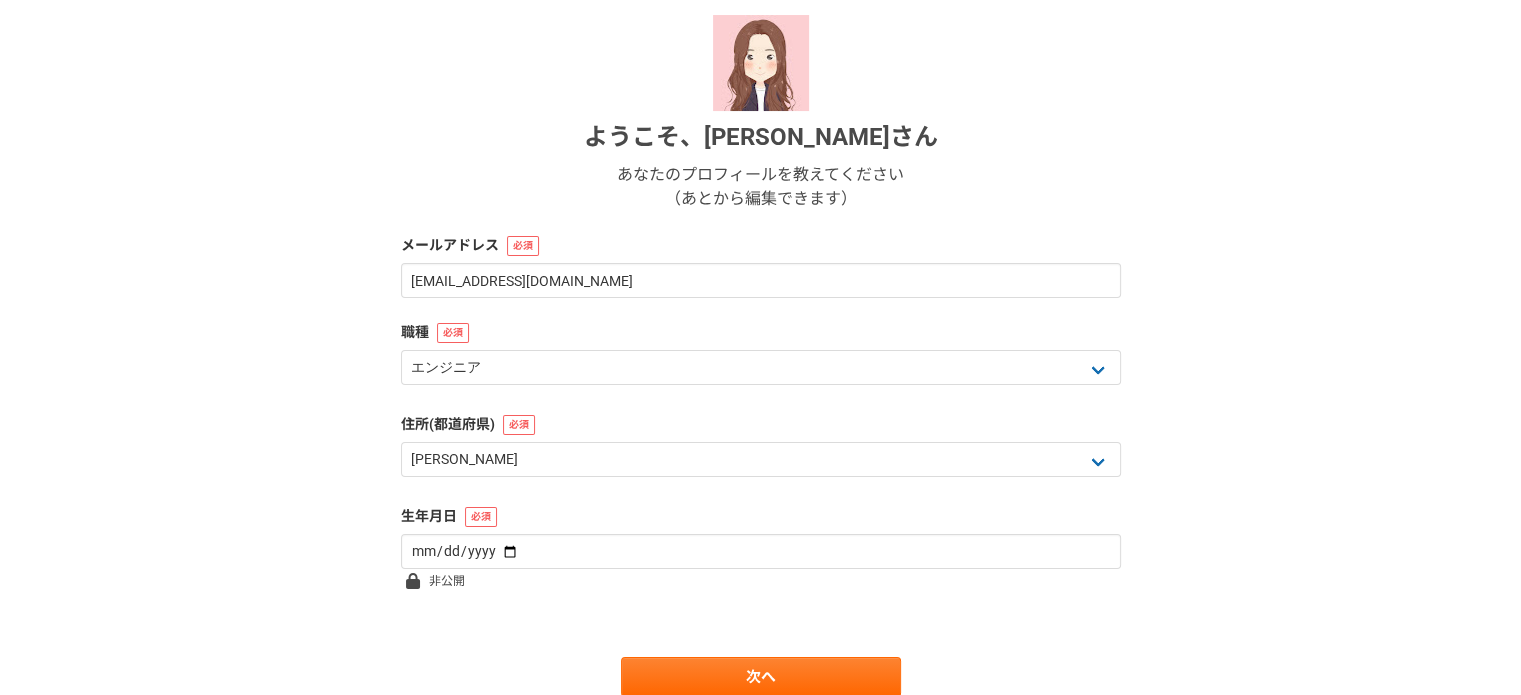 scroll, scrollTop: 222, scrollLeft: 0, axis: vertical 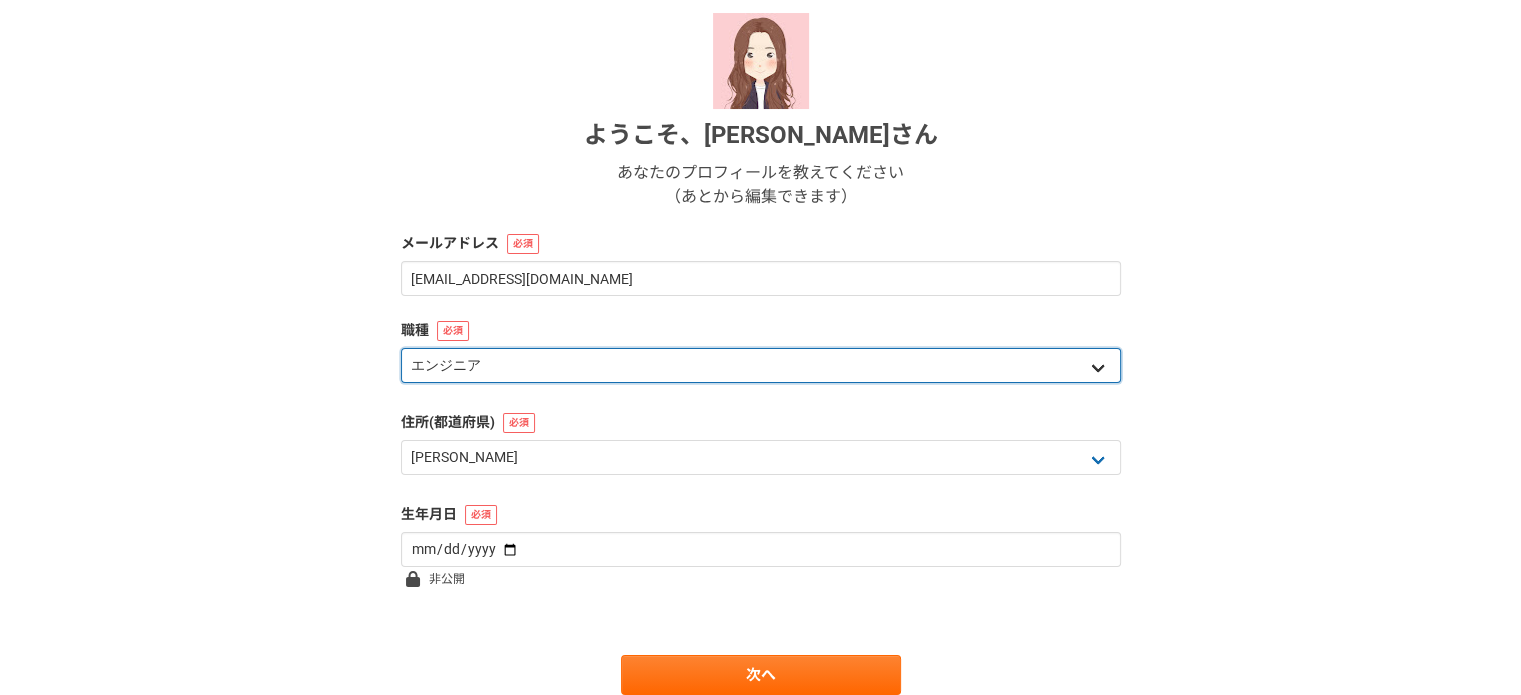 click on "エンジニア デザイナー ライター 営業 マーケティング 企画・事業開発 バックオフィス その他" at bounding box center [761, 365] 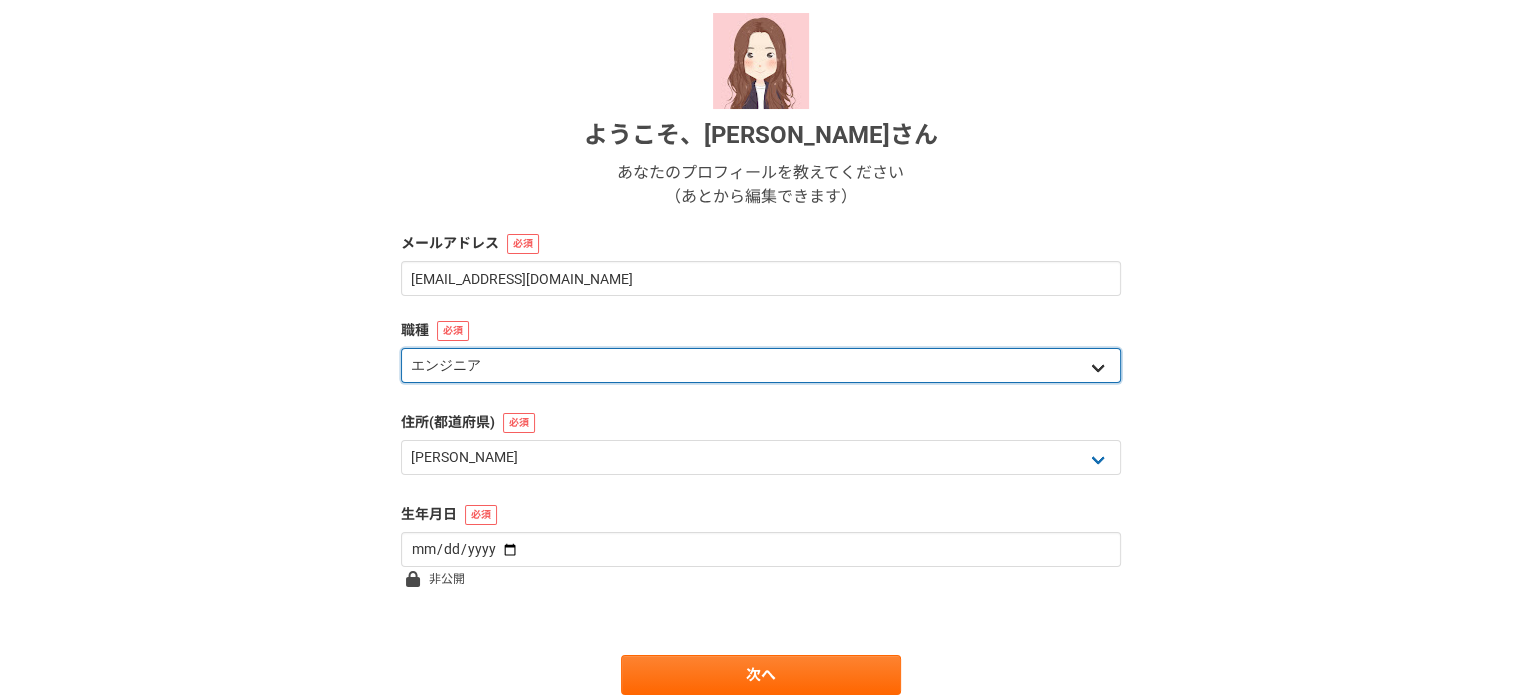 select on "4" 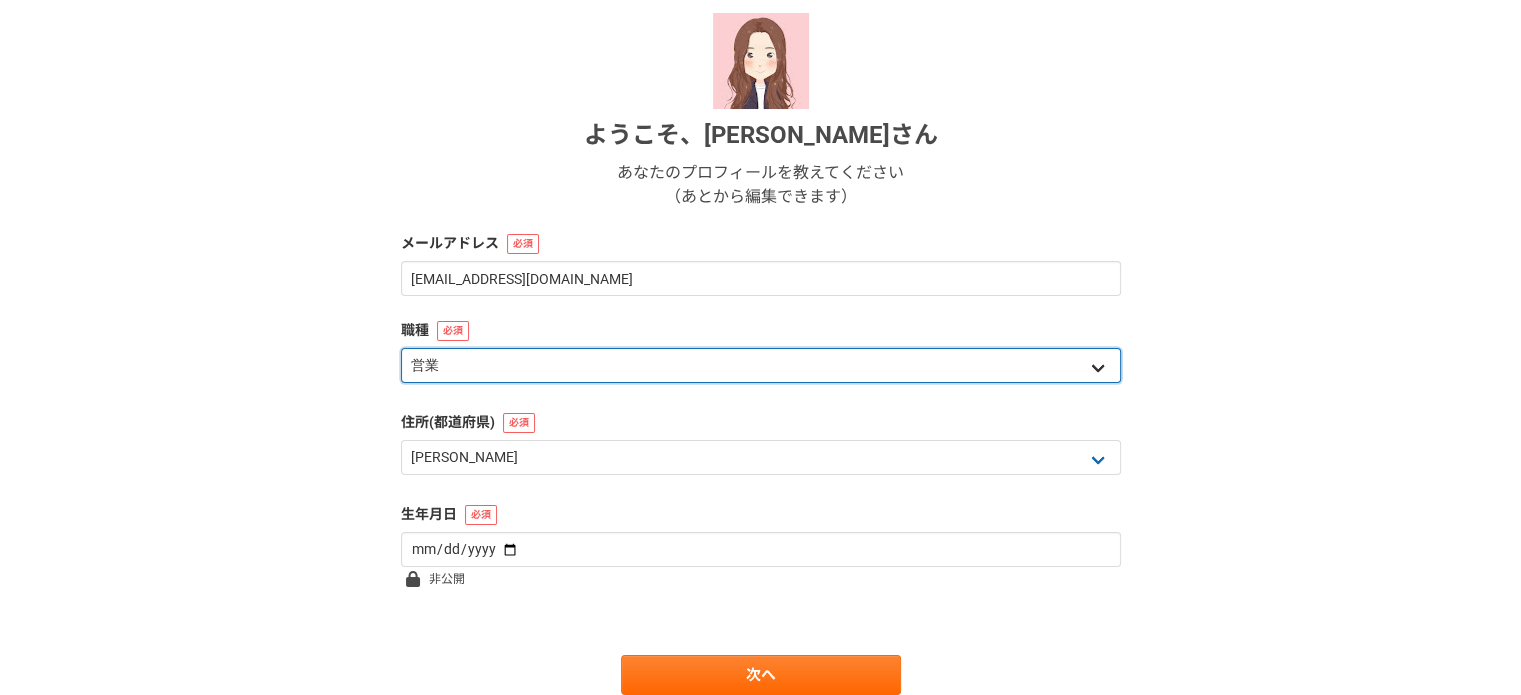click on "エンジニア デザイナー ライター 営業 マーケティング 企画・事業開発 バックオフィス その他" at bounding box center [761, 365] 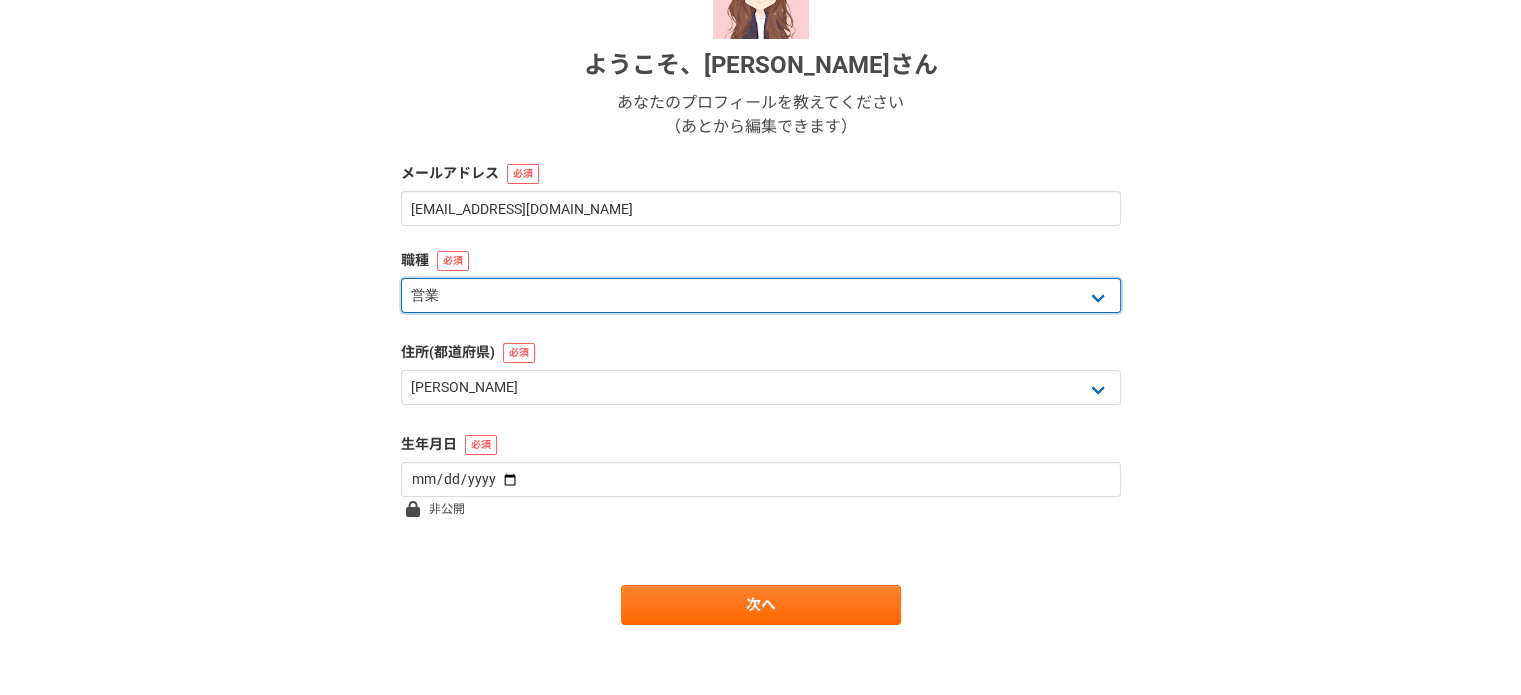 scroll, scrollTop: 300, scrollLeft: 0, axis: vertical 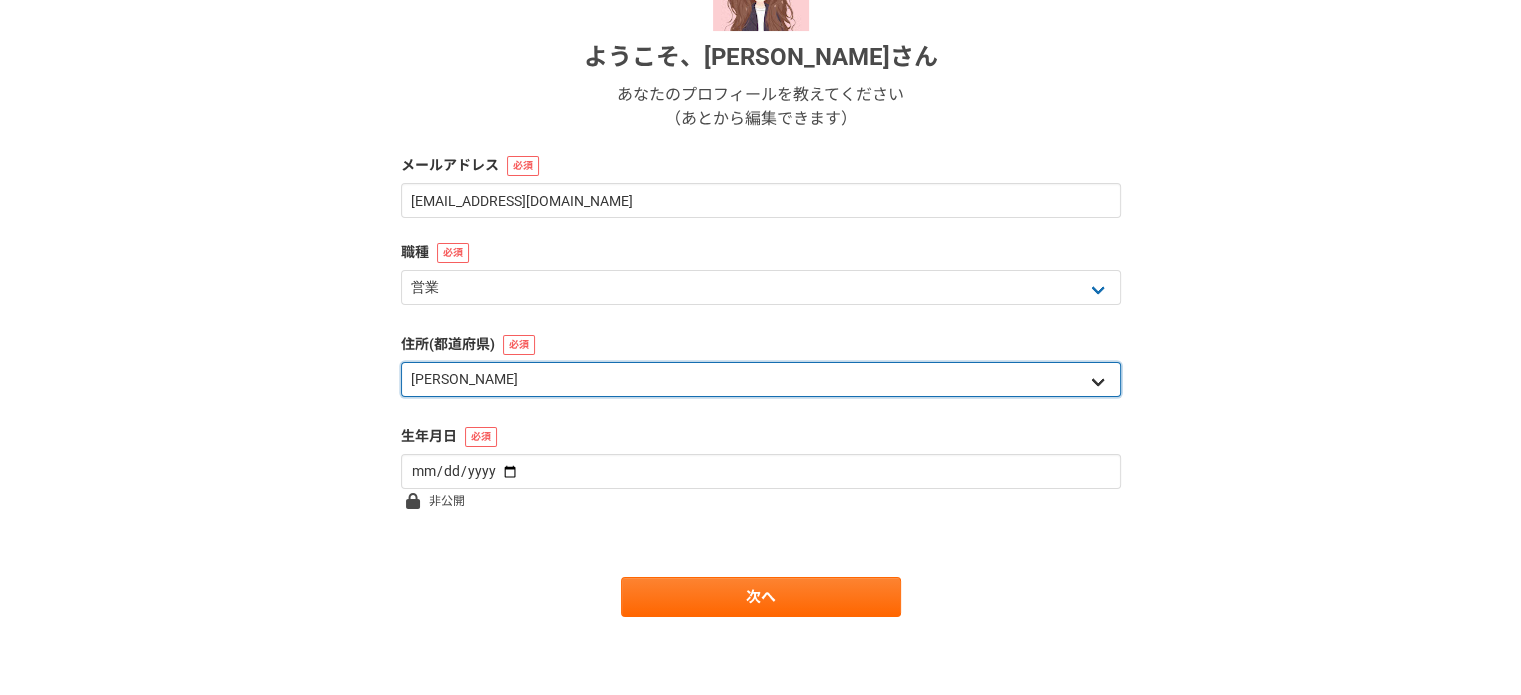 click on "北海道 [GEOGRAPHIC_DATA] [GEOGRAPHIC_DATA] [PERSON_NAME][GEOGRAPHIC_DATA] [PERSON_NAME][GEOGRAPHIC_DATA] [GEOGRAPHIC_DATA] [PERSON_NAME][GEOGRAPHIC_DATA] [GEOGRAPHIC_DATA] [GEOGRAPHIC_DATA] [GEOGRAPHIC_DATA] [GEOGRAPHIC_DATA] [PERSON_NAME][GEOGRAPHIC_DATA] [PERSON_NAME] [GEOGRAPHIC_DATA] [GEOGRAPHIC_DATA] [GEOGRAPHIC_DATA] [PERSON_NAME][GEOGRAPHIC_DATA] [PERSON_NAME][GEOGRAPHIC_DATA] [GEOGRAPHIC_DATA] [PERSON_NAME][GEOGRAPHIC_DATA] [GEOGRAPHIC_DATA] [GEOGRAPHIC_DATA] [GEOGRAPHIC_DATA] [GEOGRAPHIC_DATA] [GEOGRAPHIC_DATA] [GEOGRAPHIC_DATA] [GEOGRAPHIC_DATA] [GEOGRAPHIC_DATA] [GEOGRAPHIC_DATA] [GEOGRAPHIC_DATA] [GEOGRAPHIC_DATA] [GEOGRAPHIC_DATA] [GEOGRAPHIC_DATA] [GEOGRAPHIC_DATA] [PERSON_NAME][GEOGRAPHIC_DATA] [GEOGRAPHIC_DATA] [GEOGRAPHIC_DATA] [GEOGRAPHIC_DATA] [GEOGRAPHIC_DATA] [GEOGRAPHIC_DATA] [GEOGRAPHIC_DATA] [GEOGRAPHIC_DATA] [GEOGRAPHIC_DATA] [GEOGRAPHIC_DATA] [PERSON_NAME][GEOGRAPHIC_DATA] [GEOGRAPHIC_DATA] [GEOGRAPHIC_DATA] 海外" at bounding box center (761, 379) 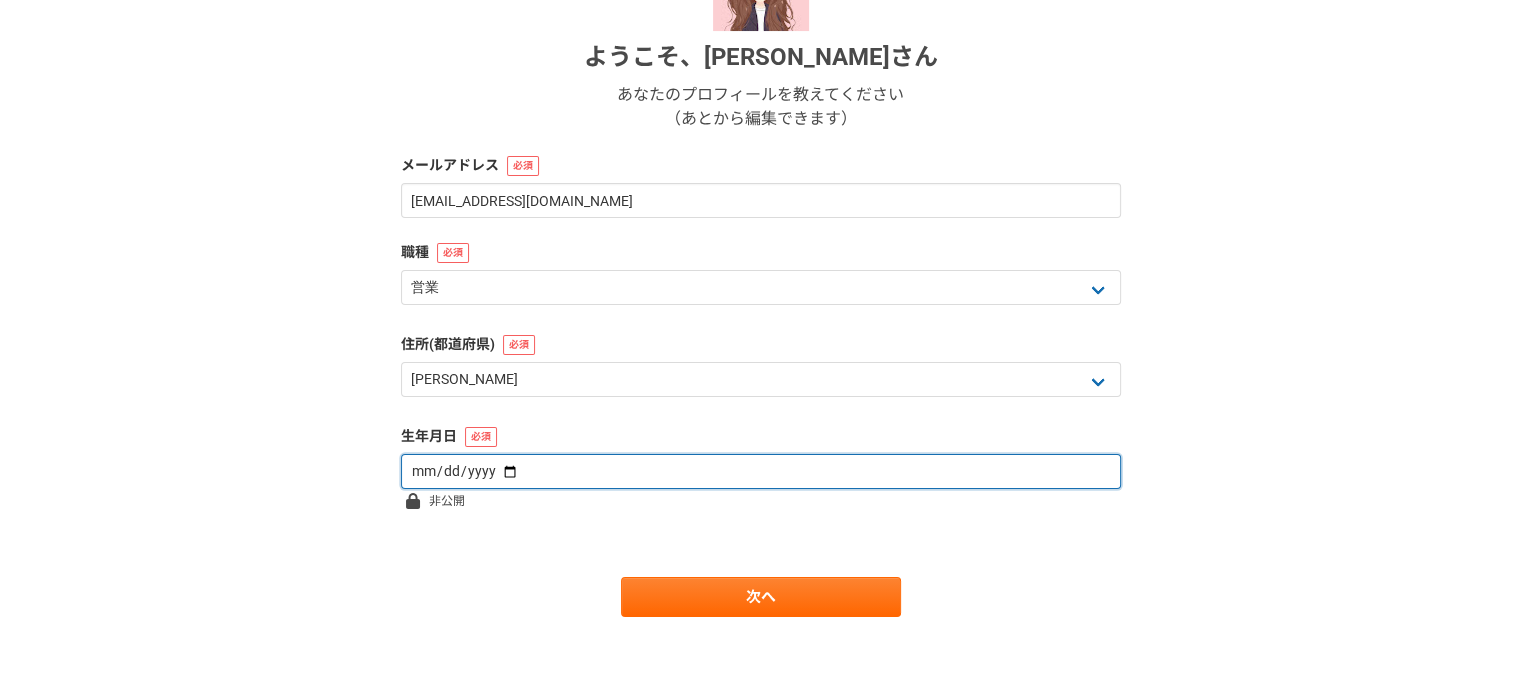 click at bounding box center (761, 471) 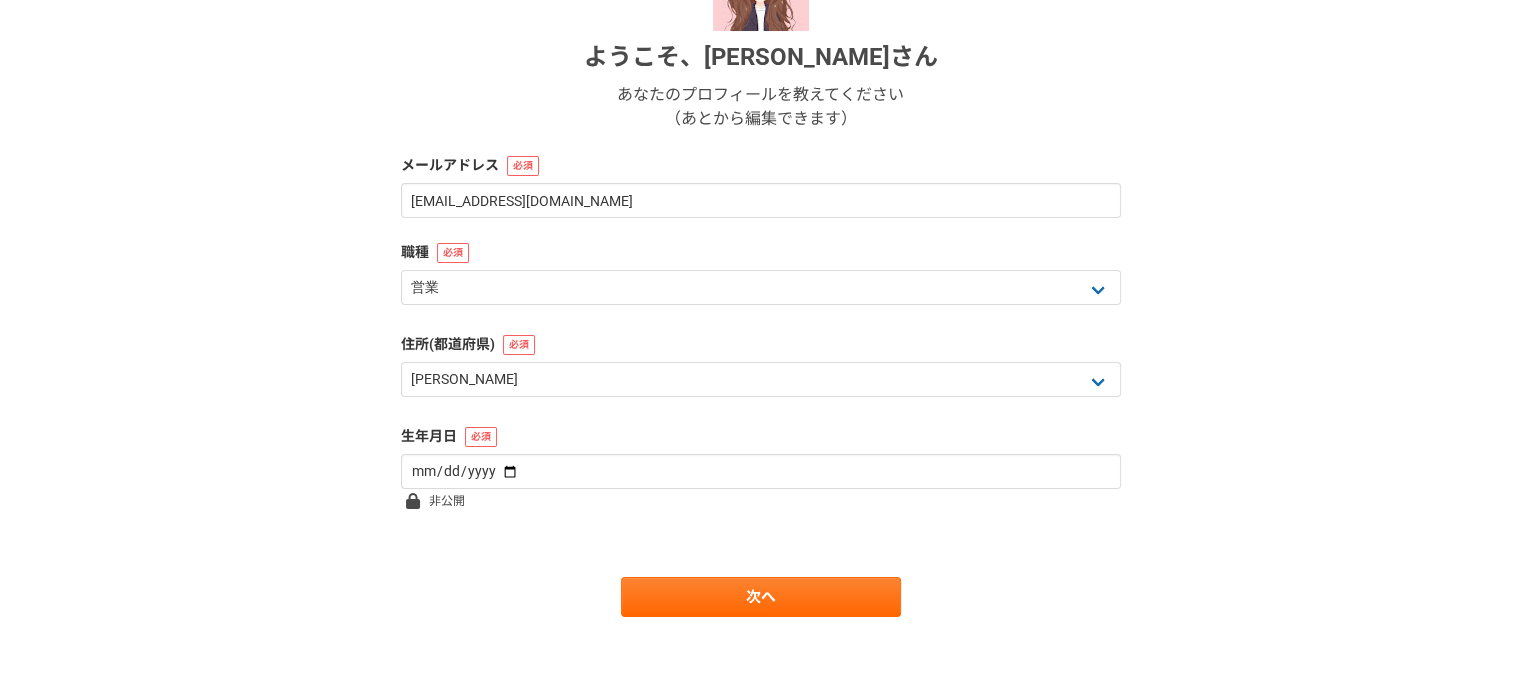 click on "非公開" at bounding box center [447, 501] 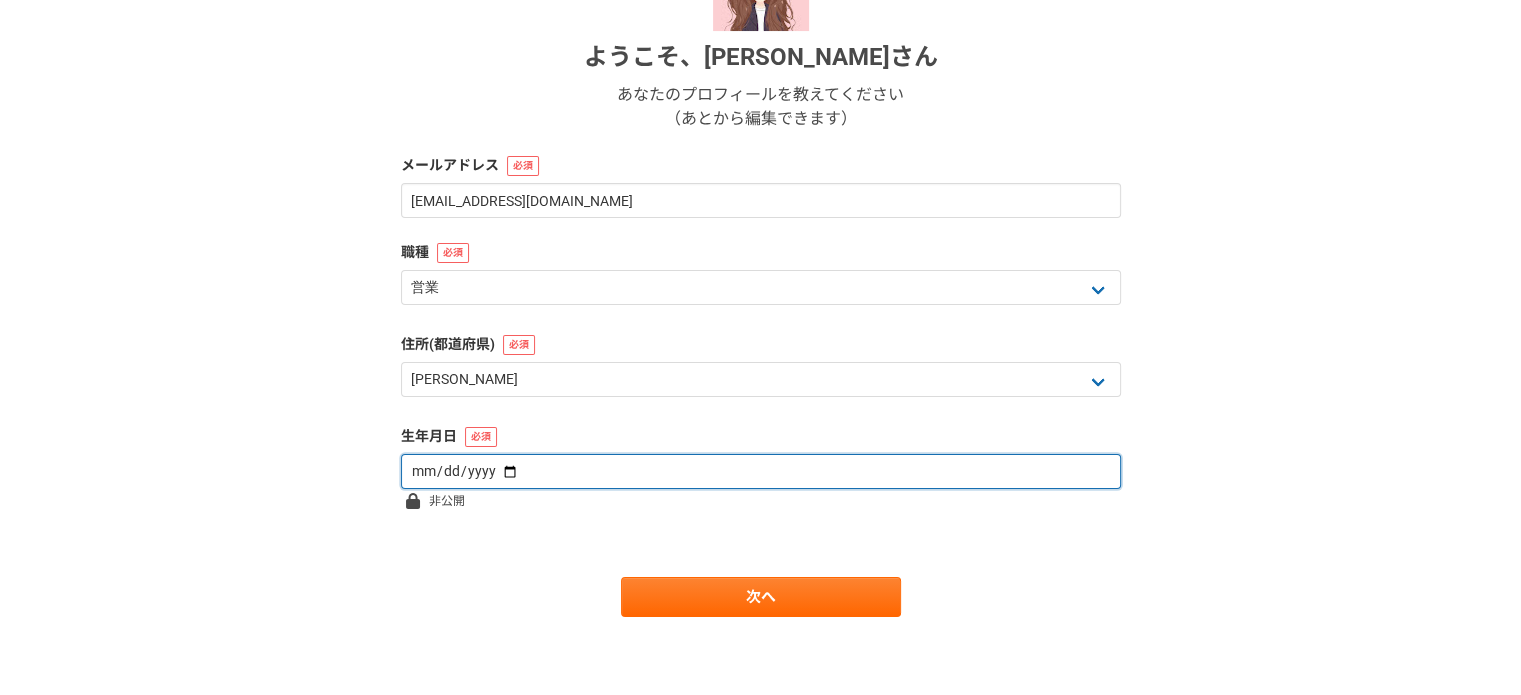 click at bounding box center (761, 471) 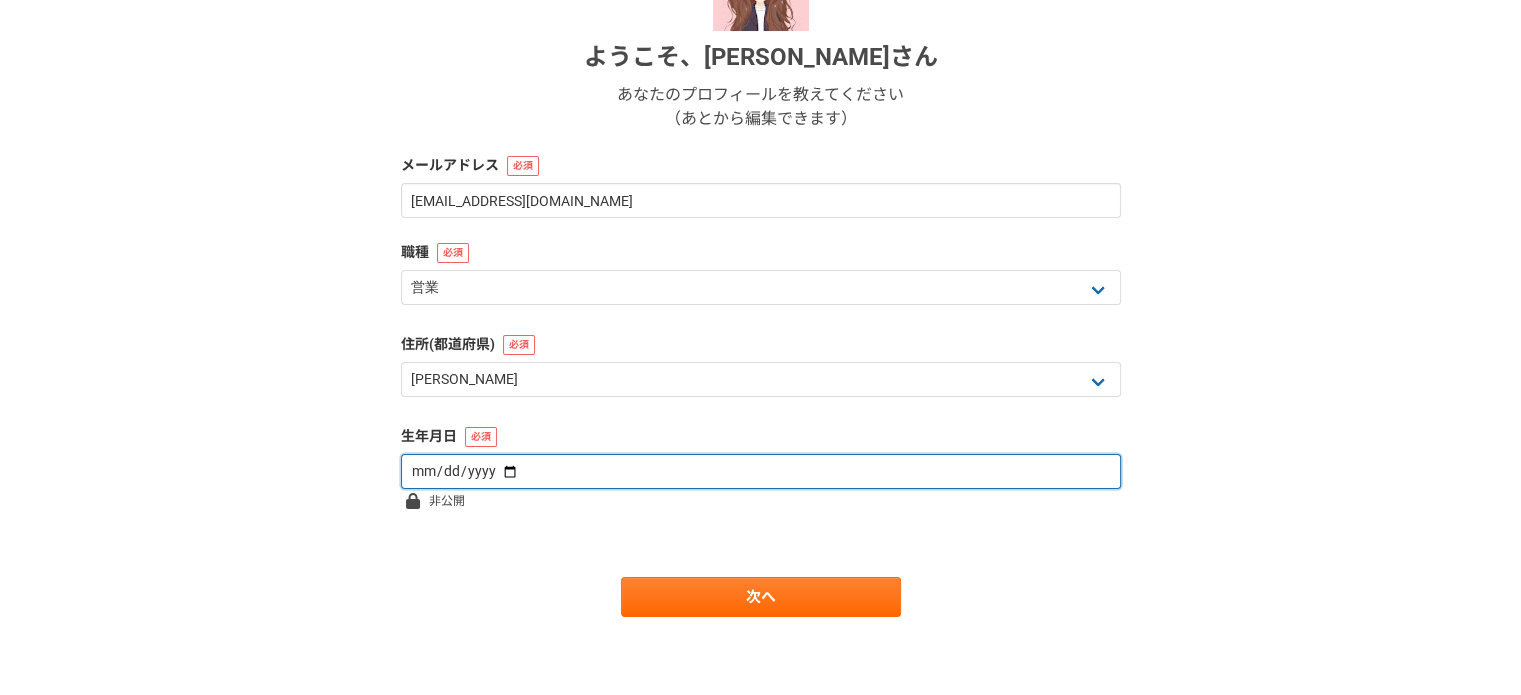 type on "[DATE]" 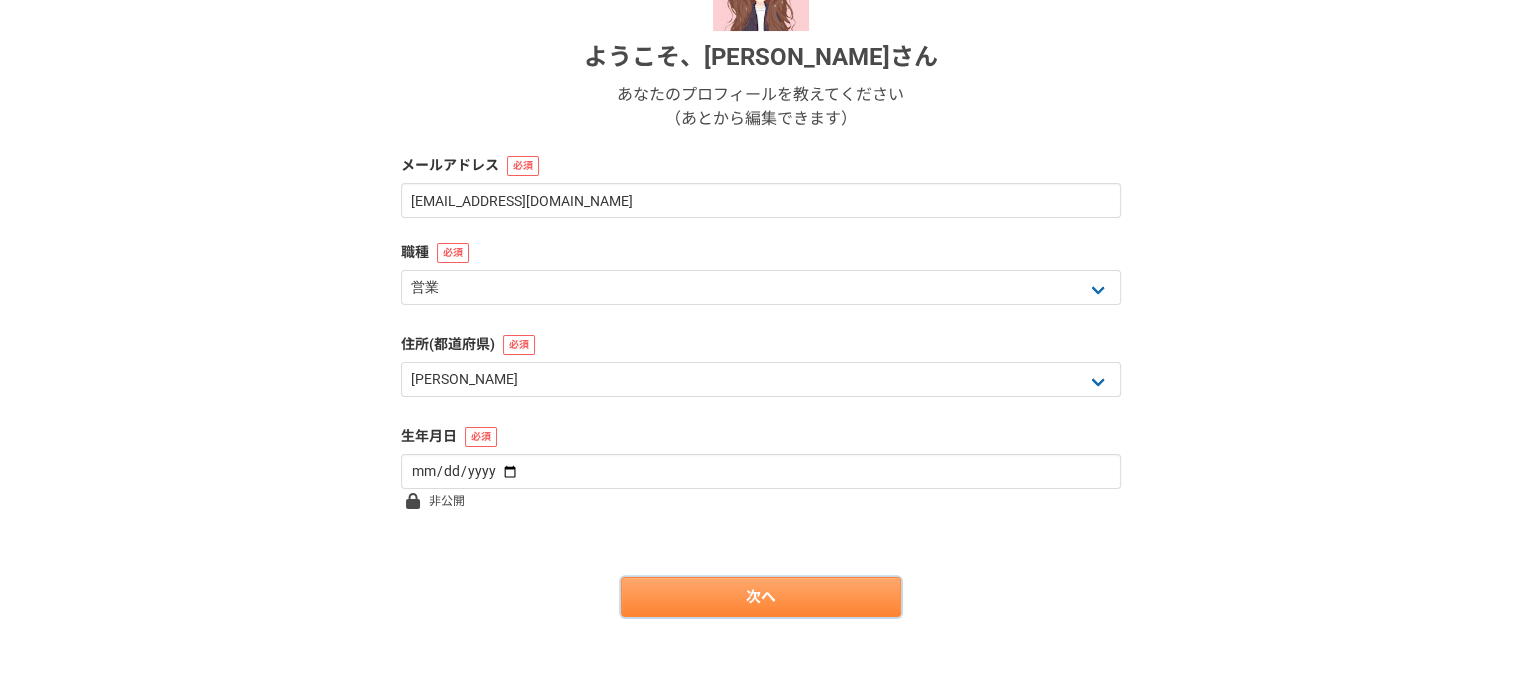 click on "次へ" at bounding box center [761, 597] 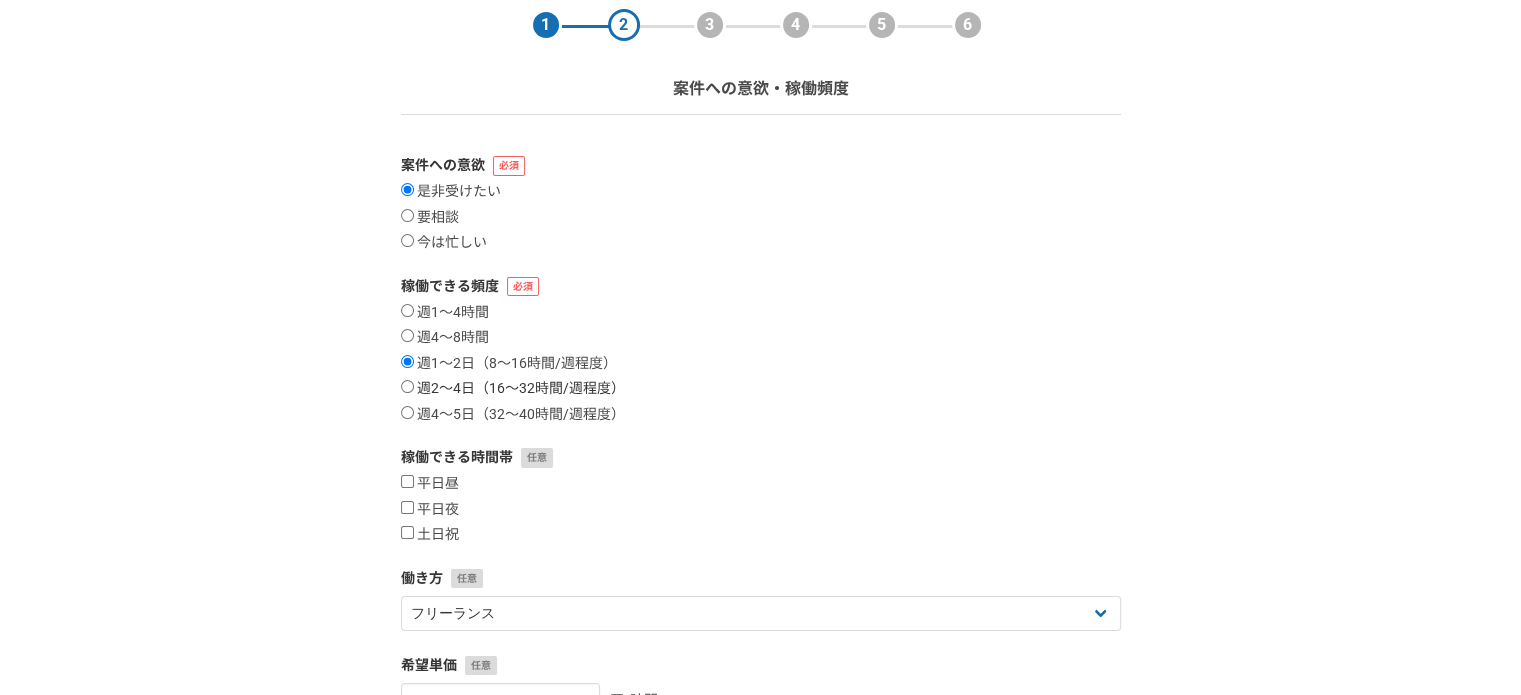 scroll, scrollTop: 88, scrollLeft: 0, axis: vertical 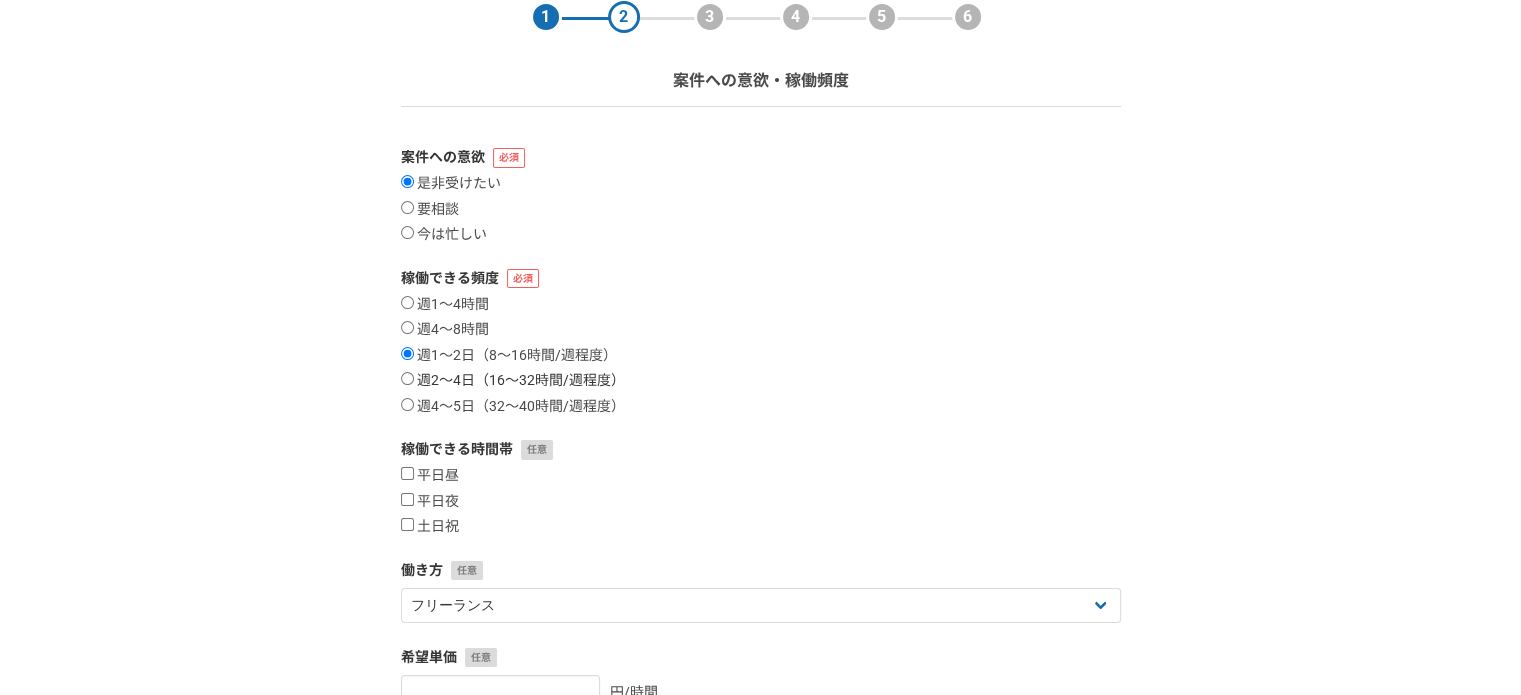 click on "週2〜4日（16〜32時間/週程度）" at bounding box center [513, 381] 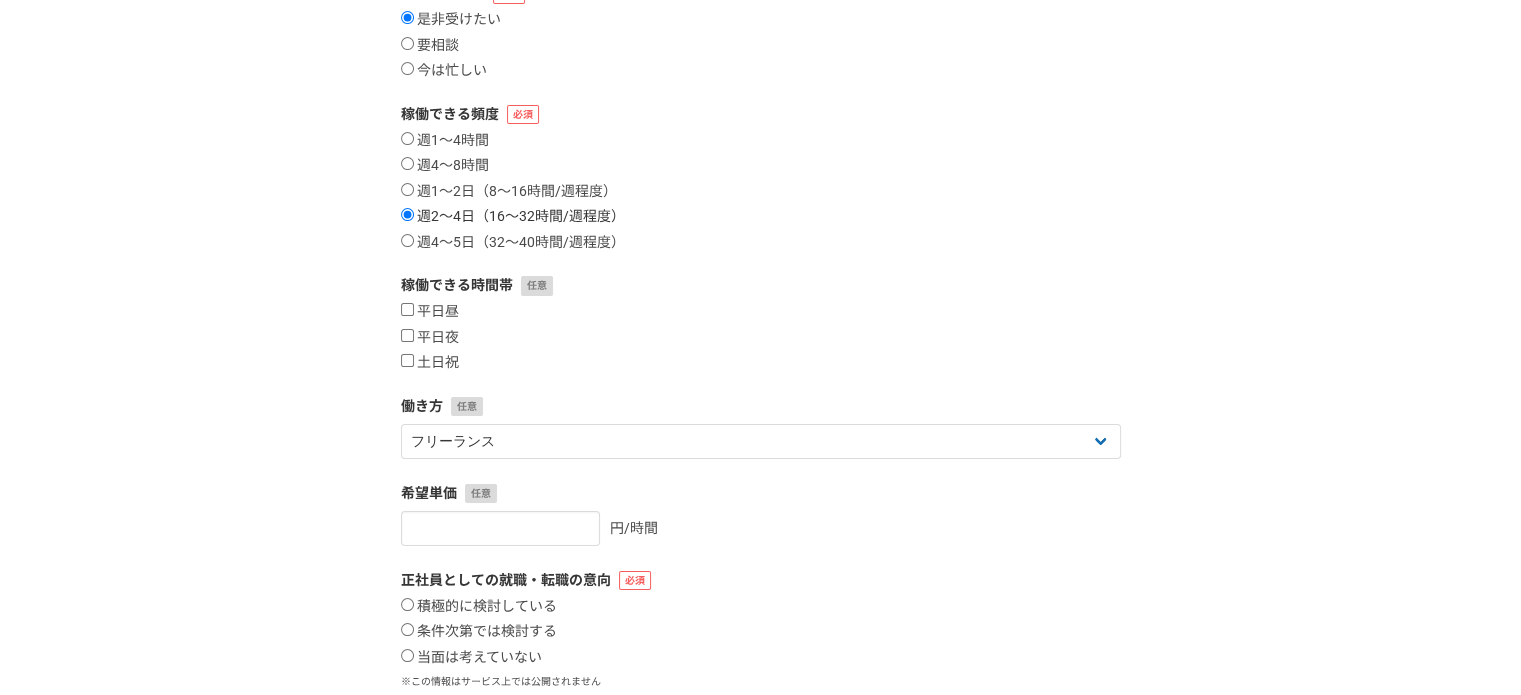 scroll, scrollTop: 256, scrollLeft: 0, axis: vertical 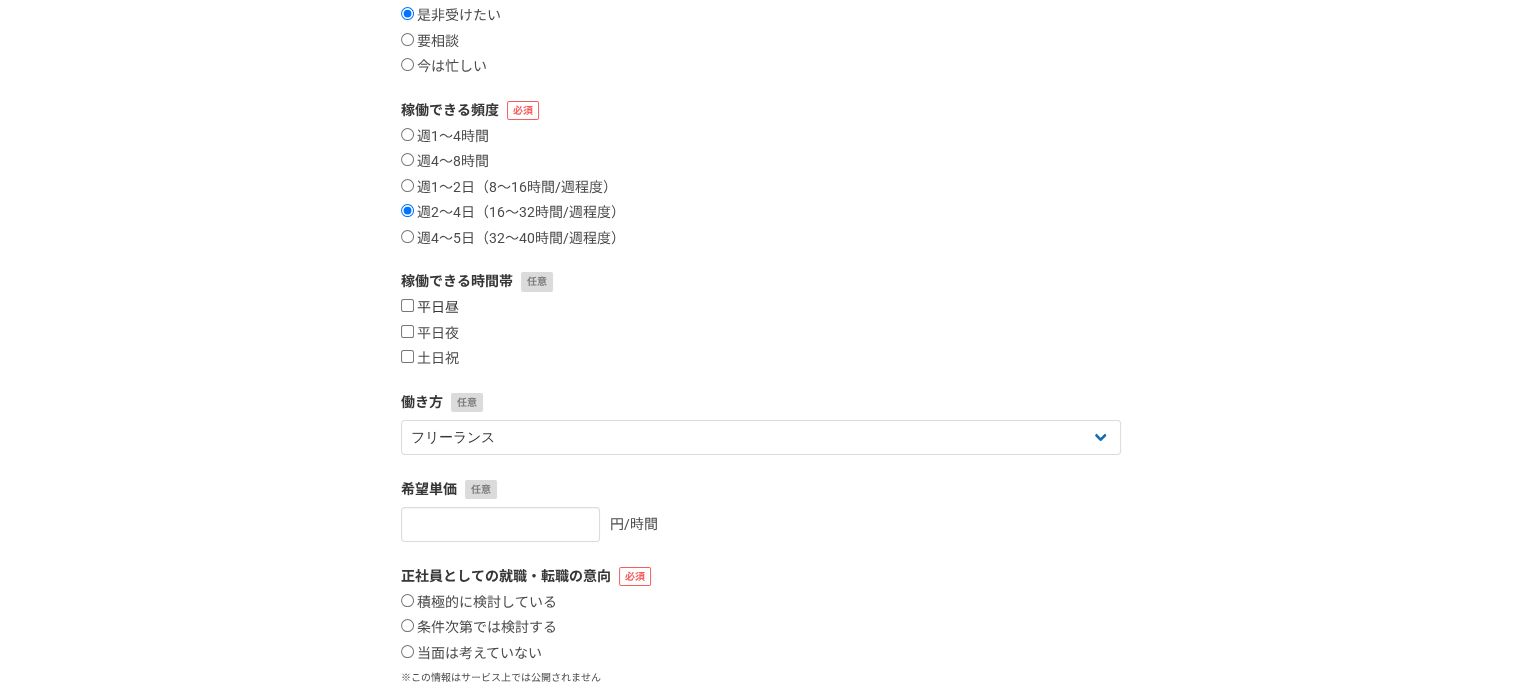 click on "平日昼" at bounding box center [430, 308] 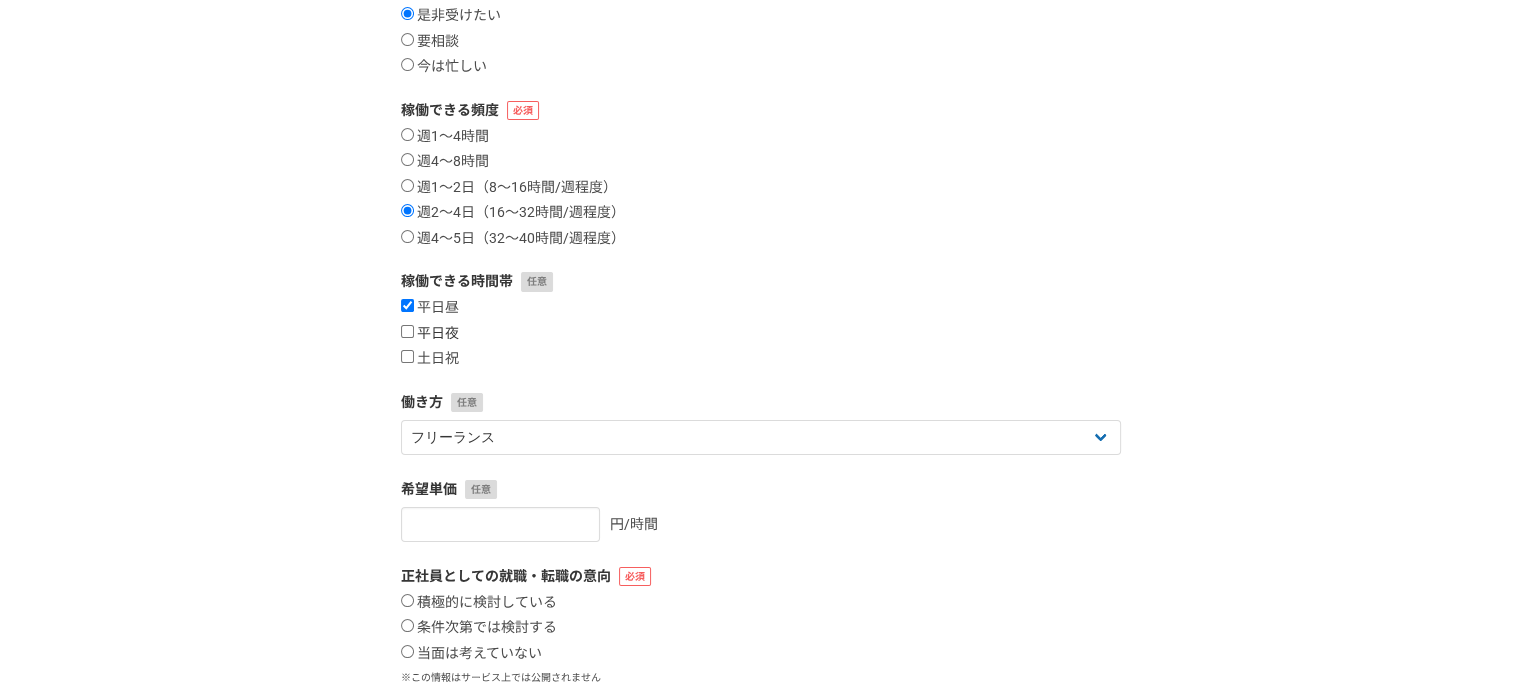 click on "平日夜" at bounding box center (430, 334) 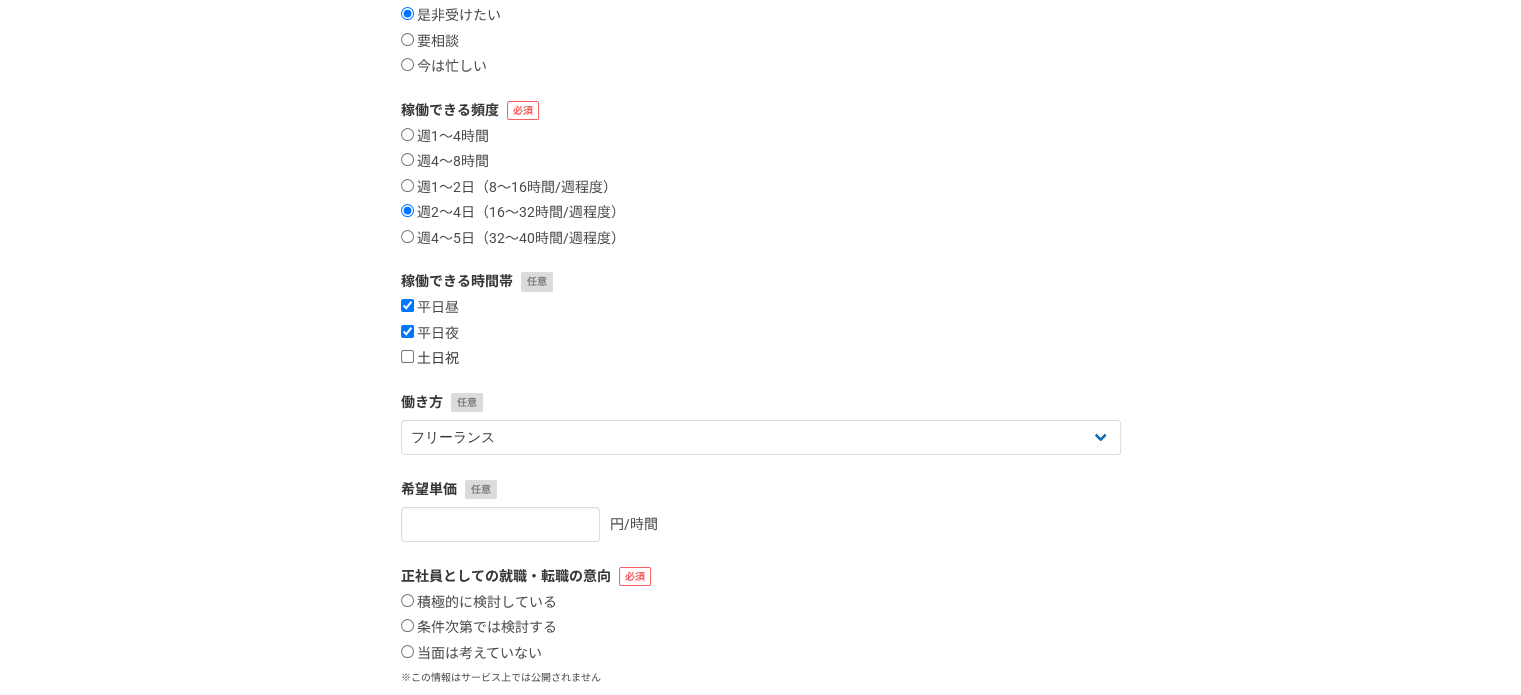 click on "土日祝" at bounding box center (430, 359) 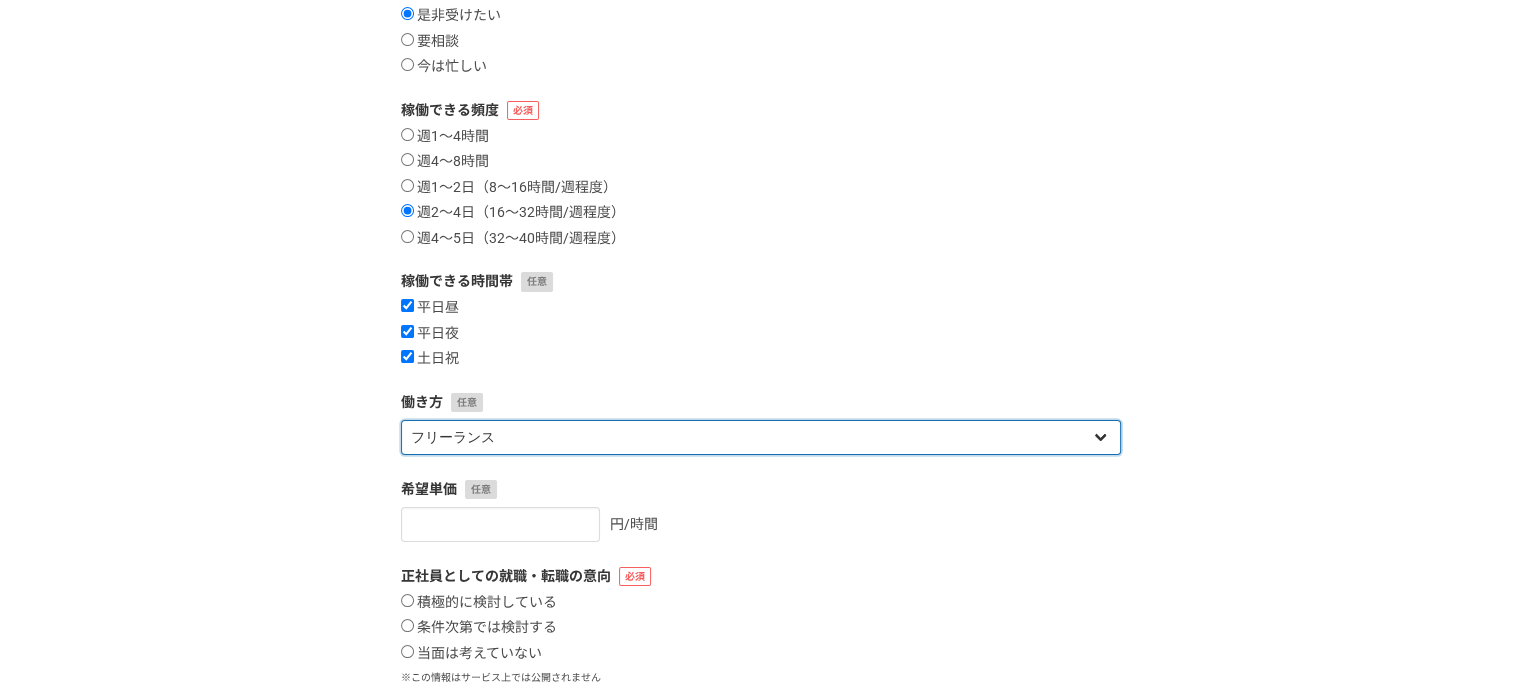 click on "フリーランス 副業 その他" at bounding box center (761, 437) 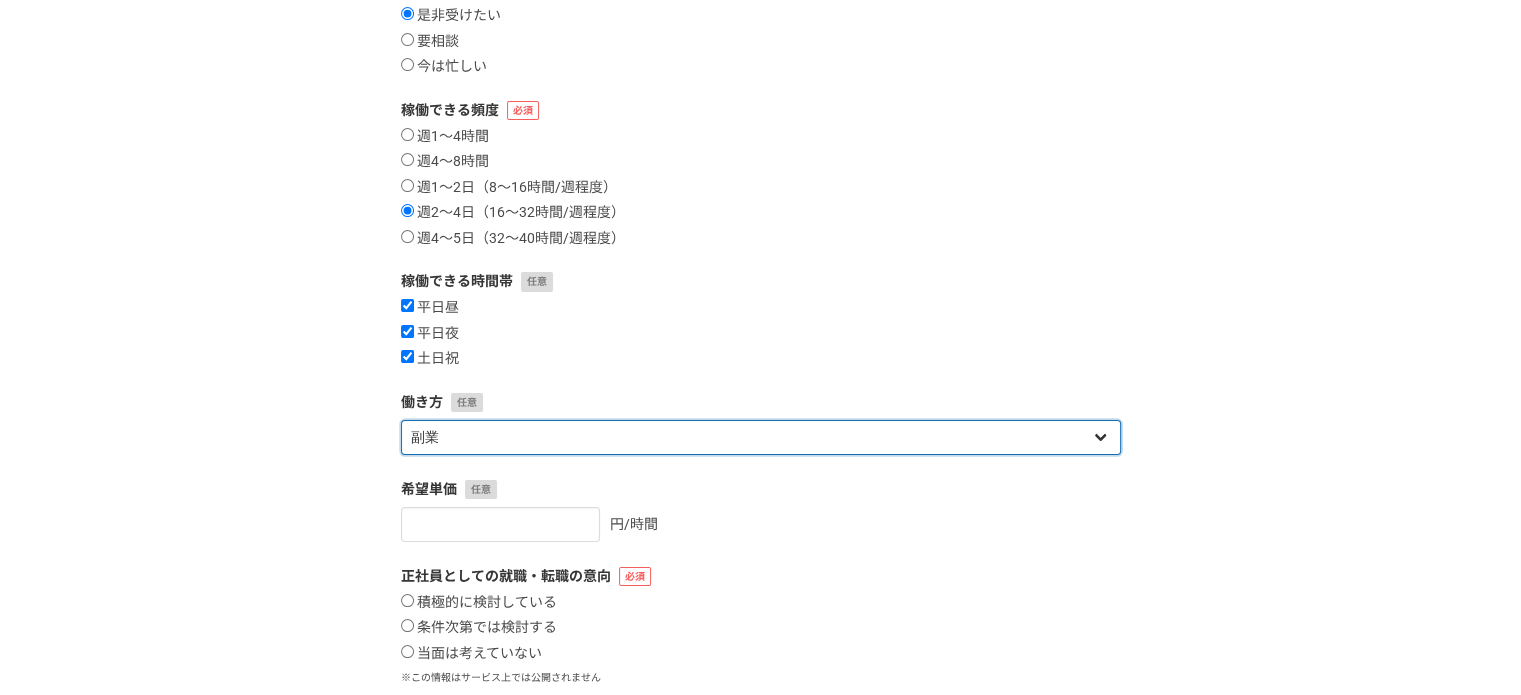 click on "フリーランス 副業 その他" at bounding box center [761, 437] 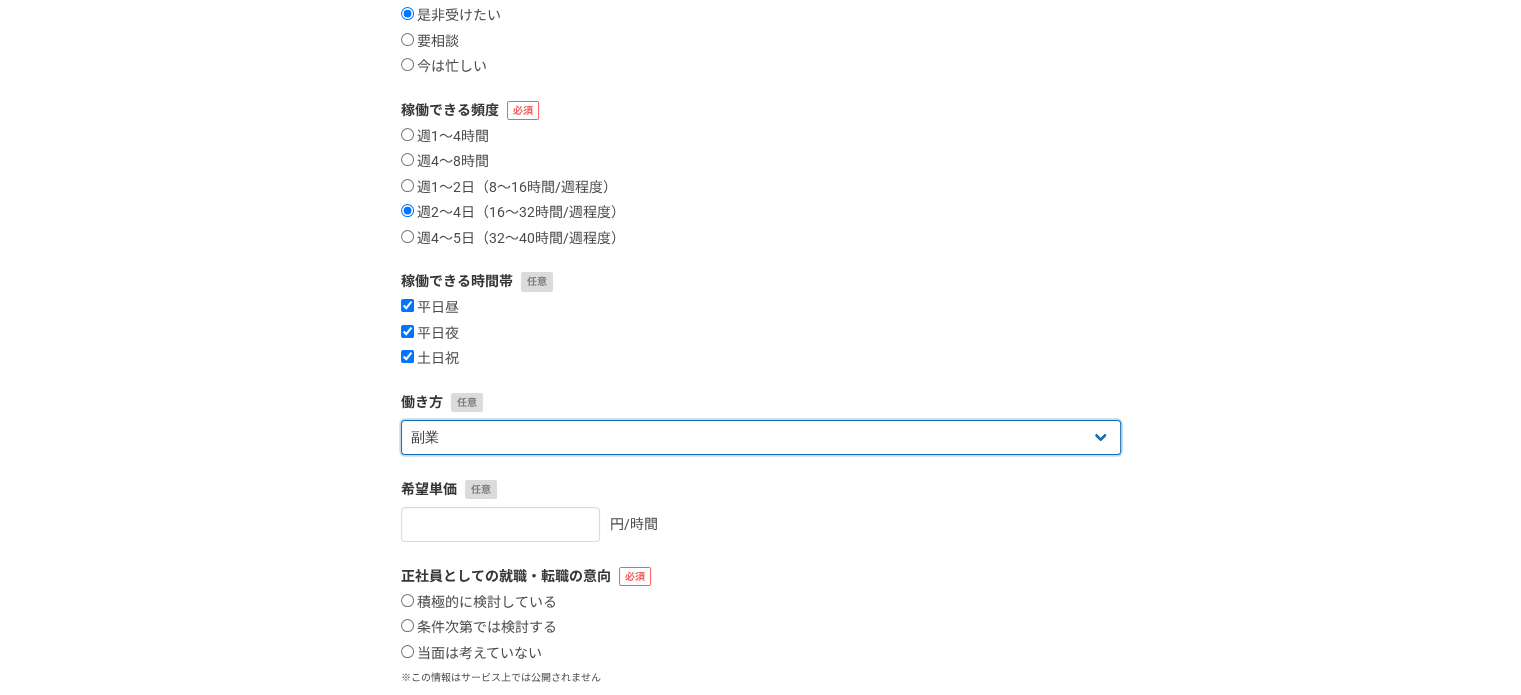 scroll, scrollTop: 429, scrollLeft: 0, axis: vertical 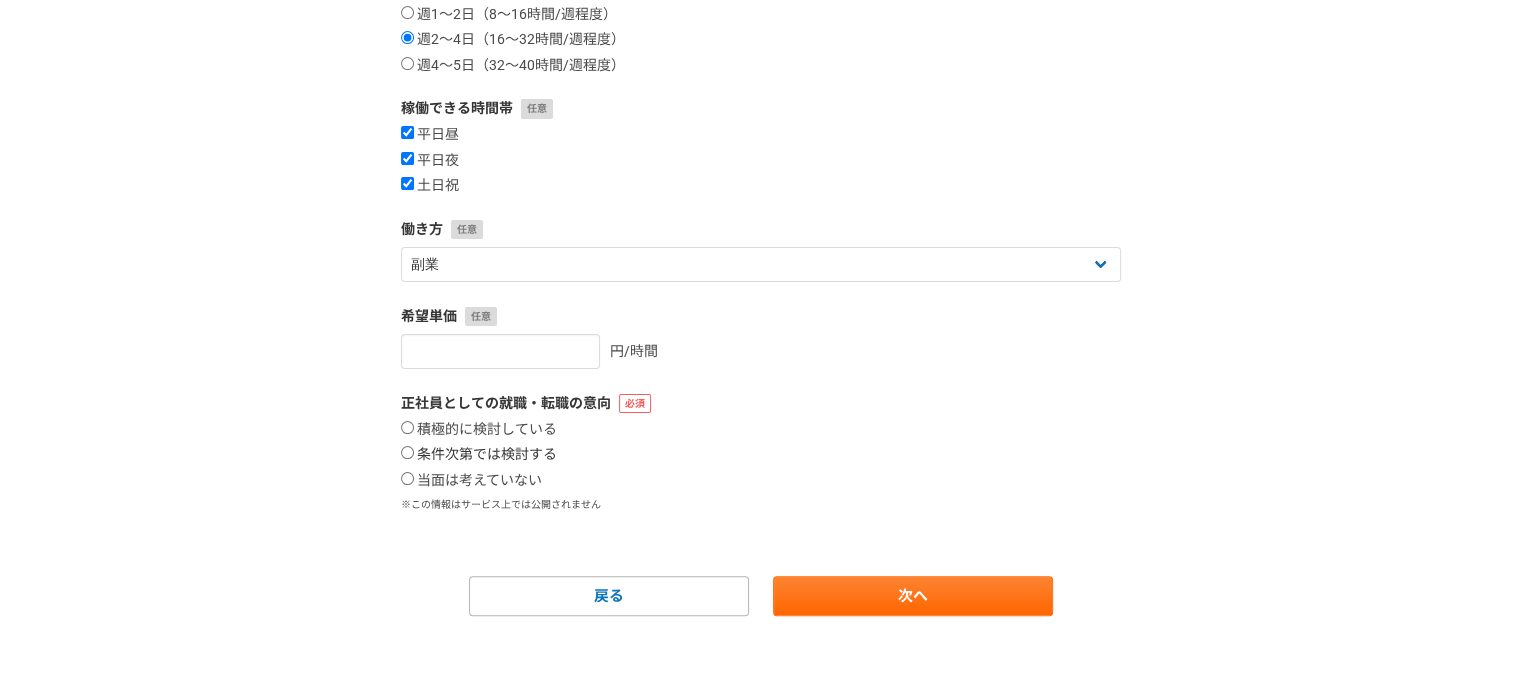 click on "条件次第では検討する" at bounding box center (479, 455) 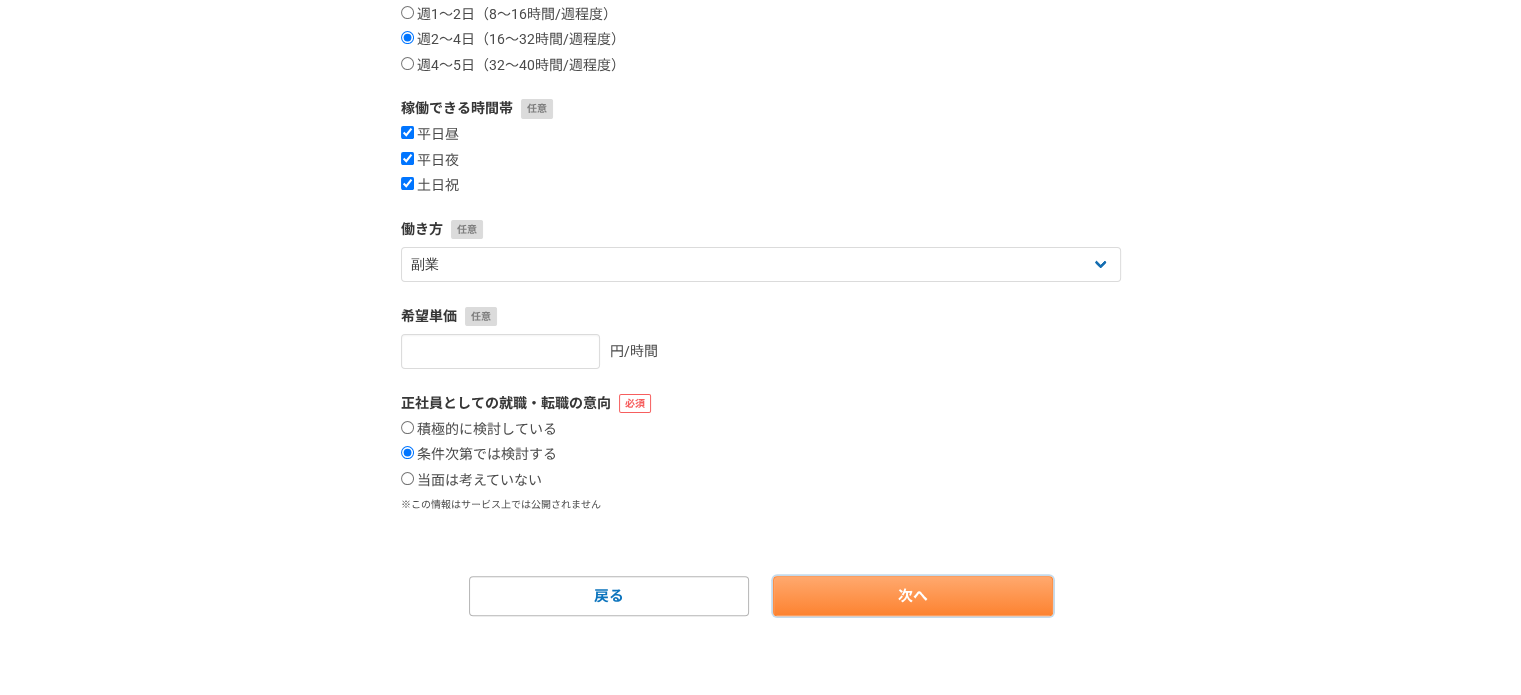 click on "次へ" at bounding box center (913, 596) 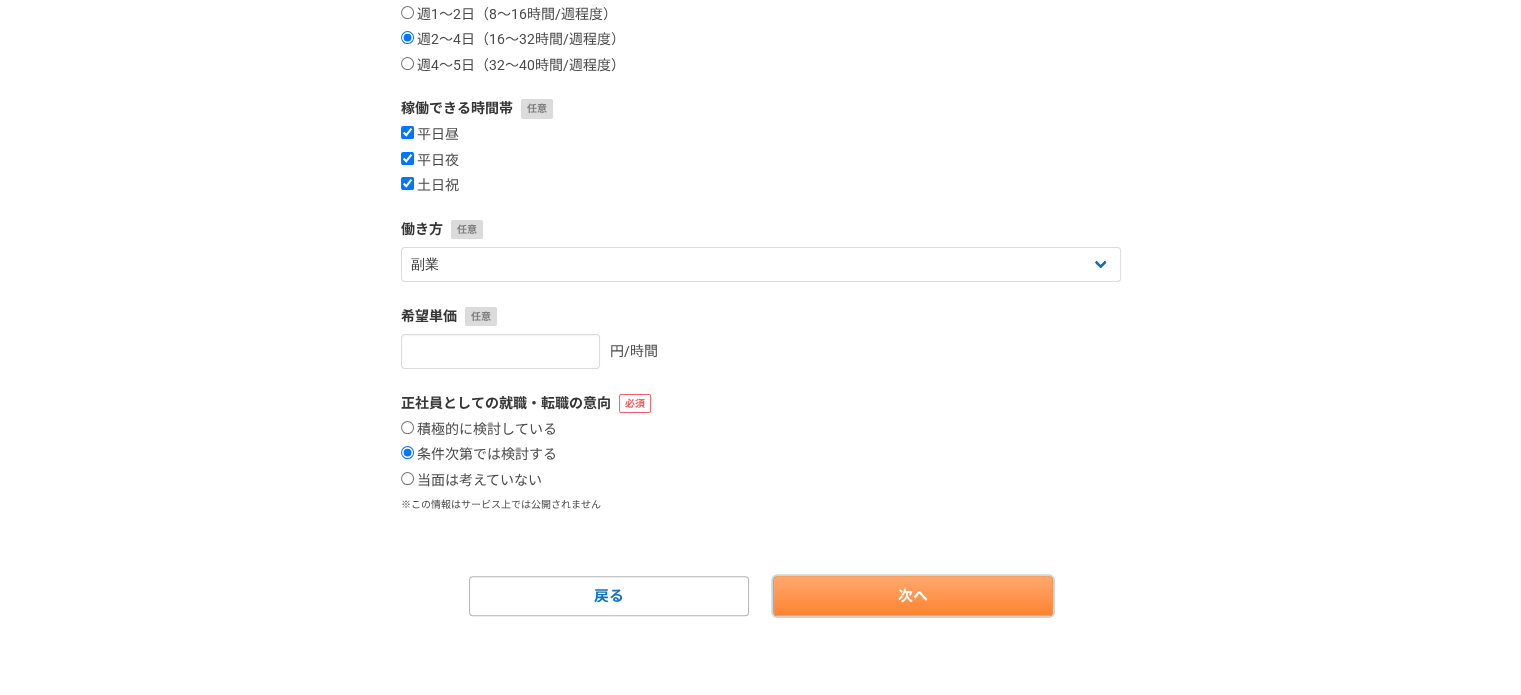 select 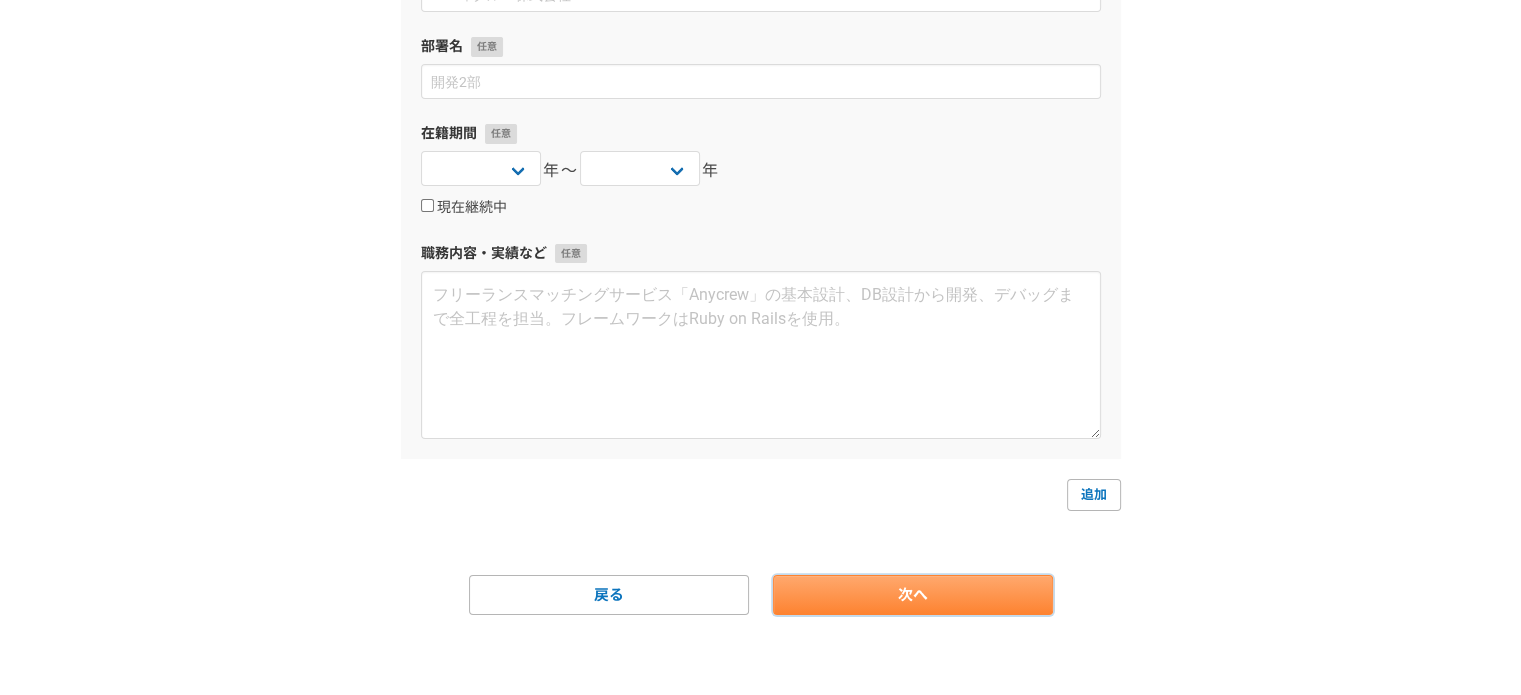 scroll, scrollTop: 0, scrollLeft: 0, axis: both 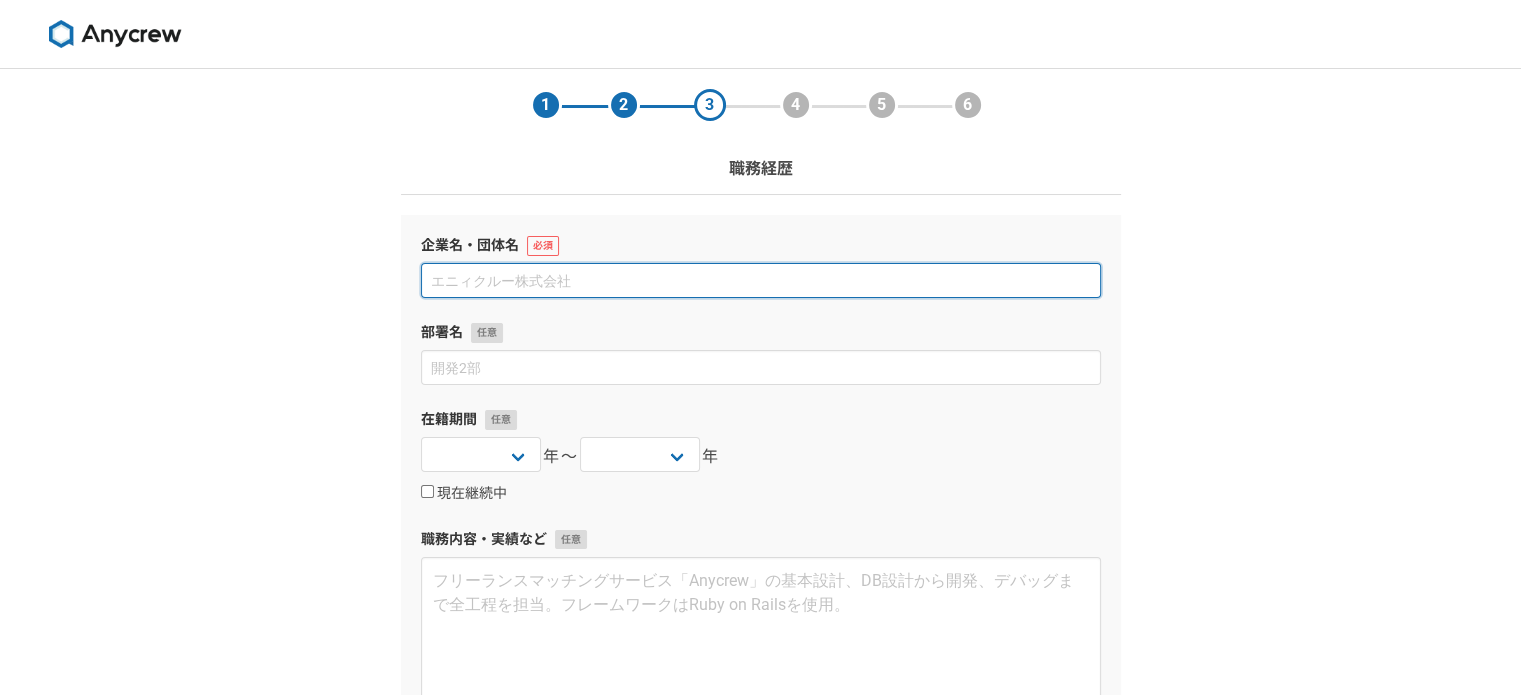 click at bounding box center (761, 280) 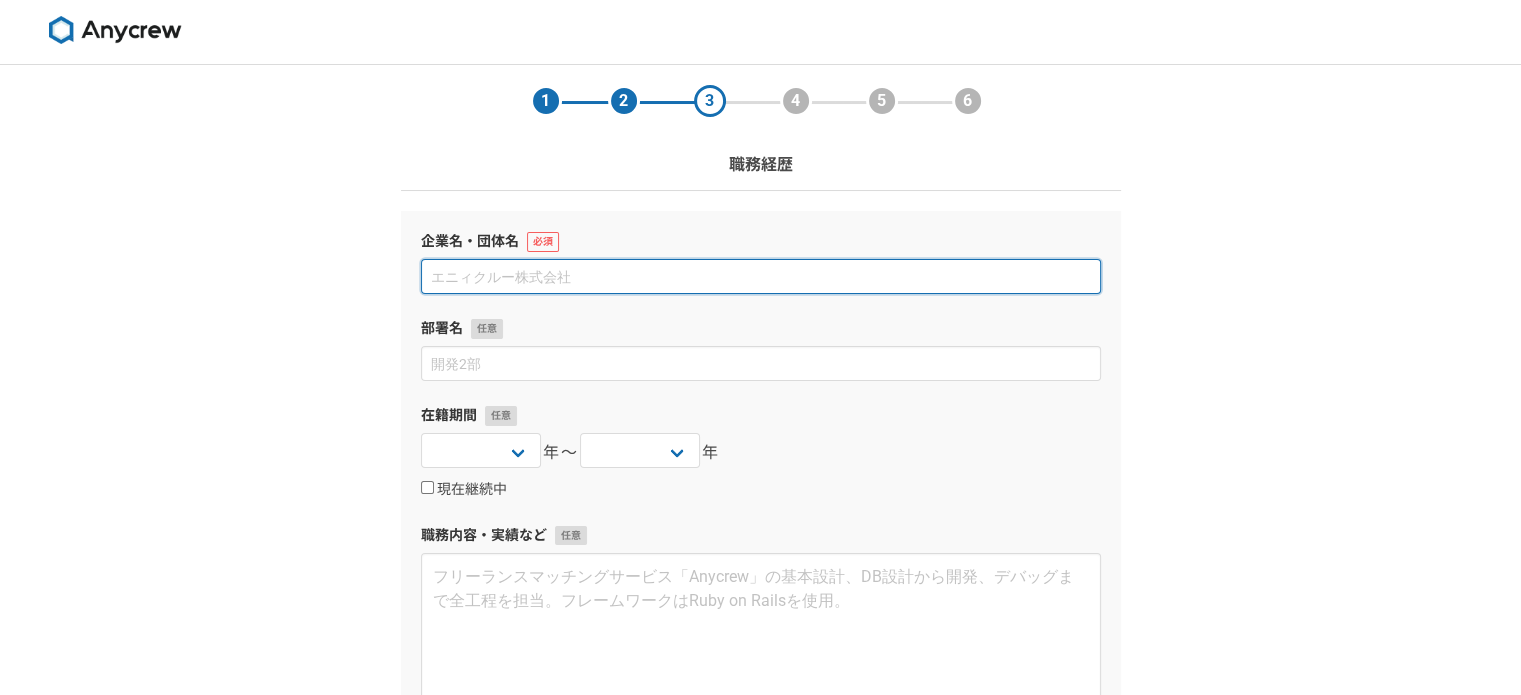 scroll, scrollTop: 0, scrollLeft: 0, axis: both 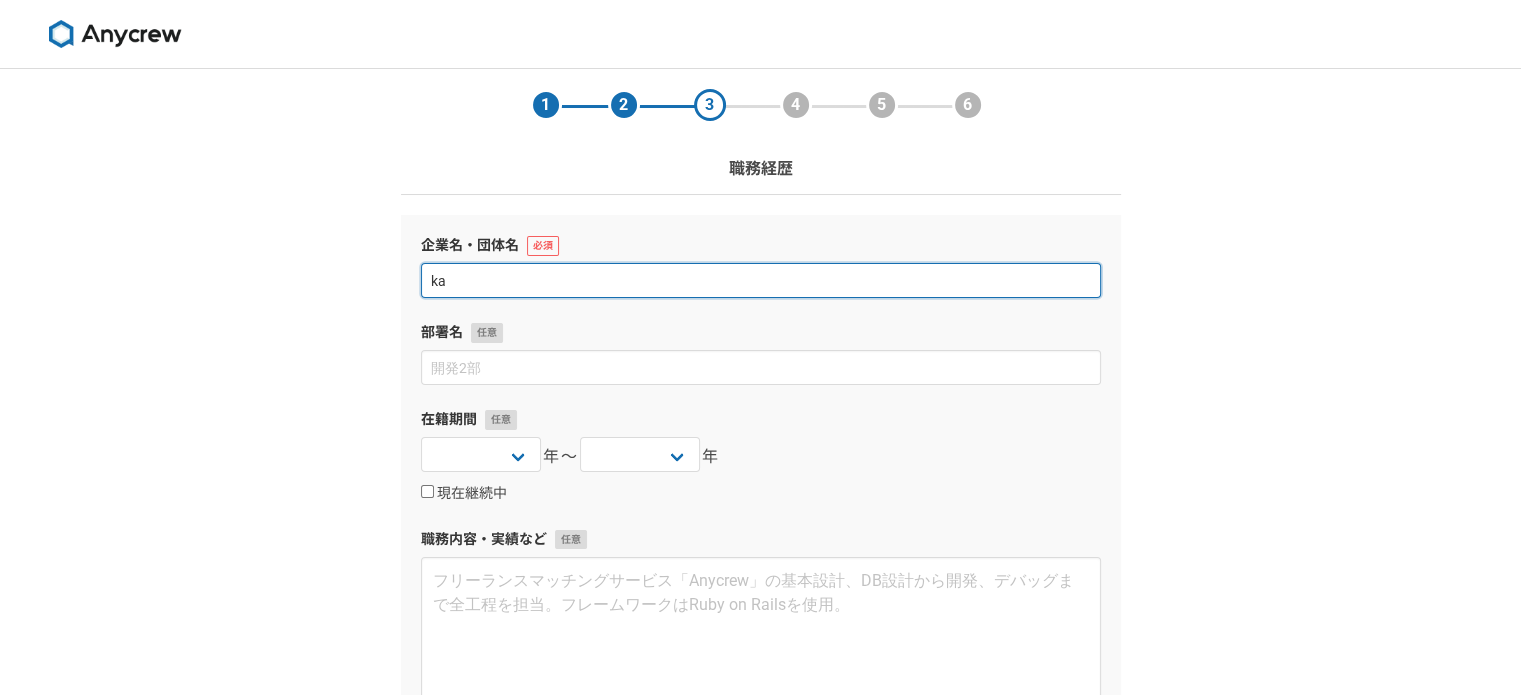 type on "k" 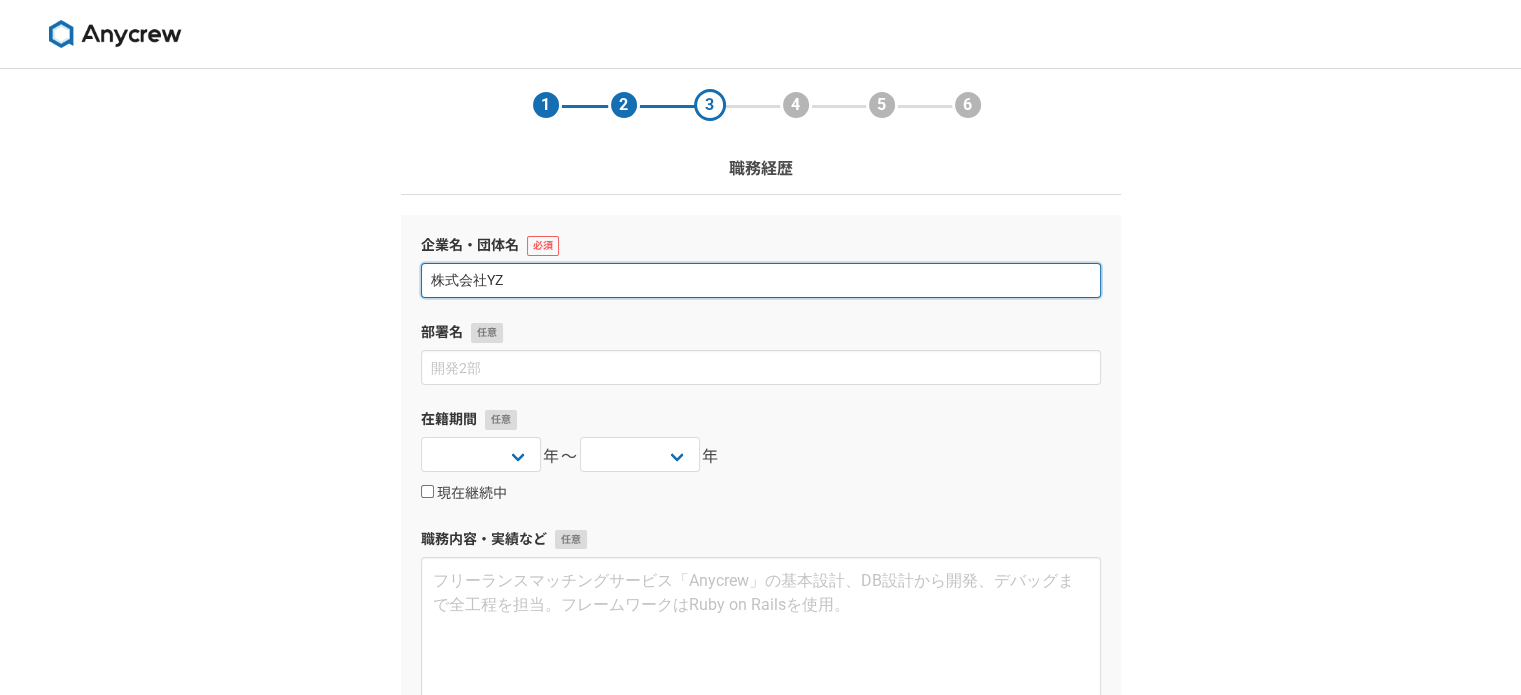 scroll, scrollTop: 284, scrollLeft: 0, axis: vertical 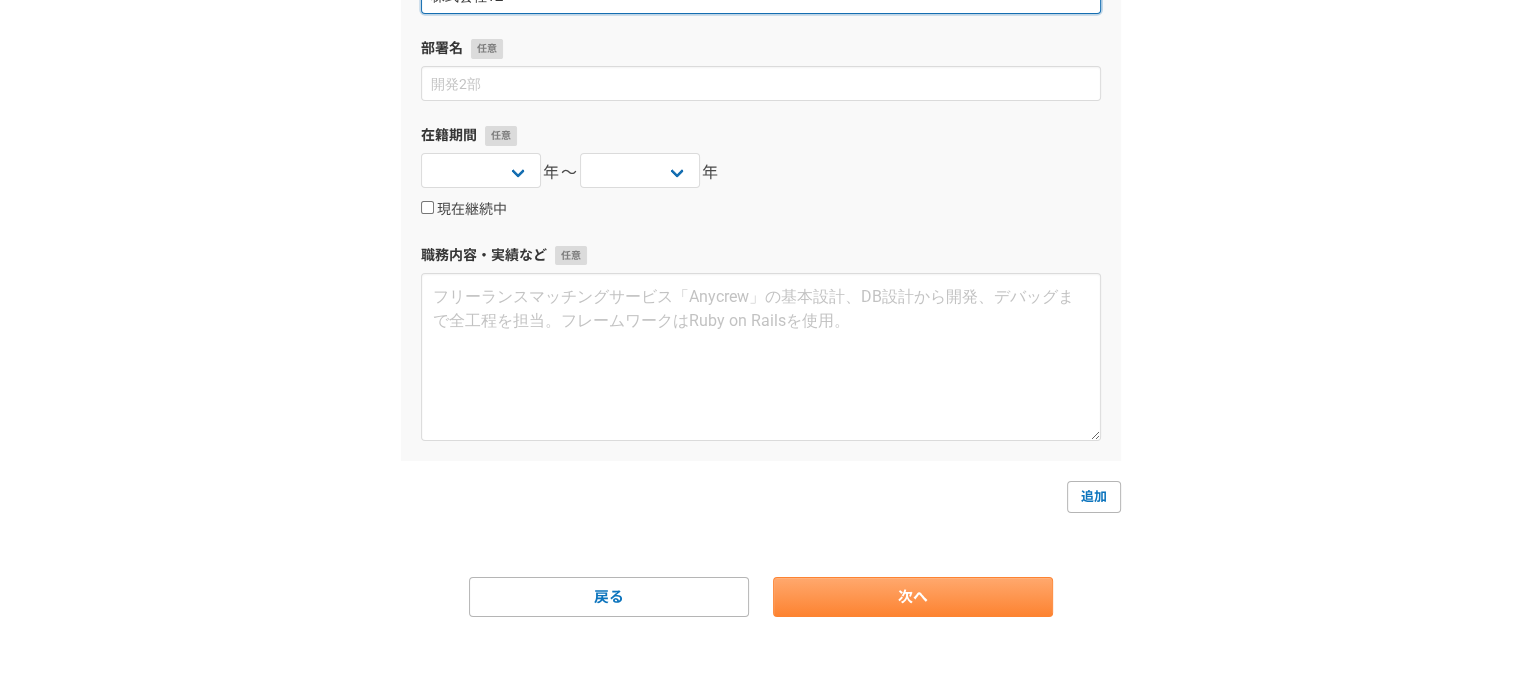 type on "株式会社YZ" 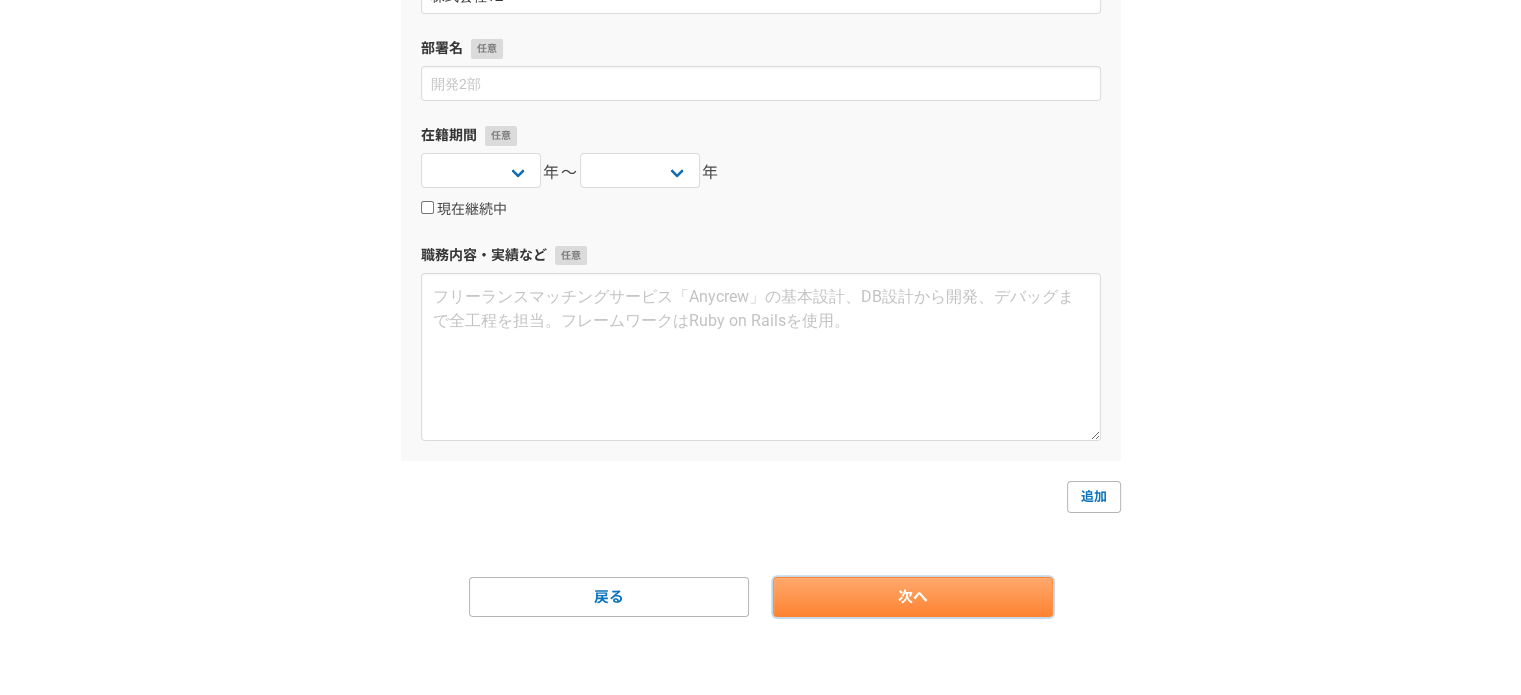 click on "次へ" at bounding box center [913, 597] 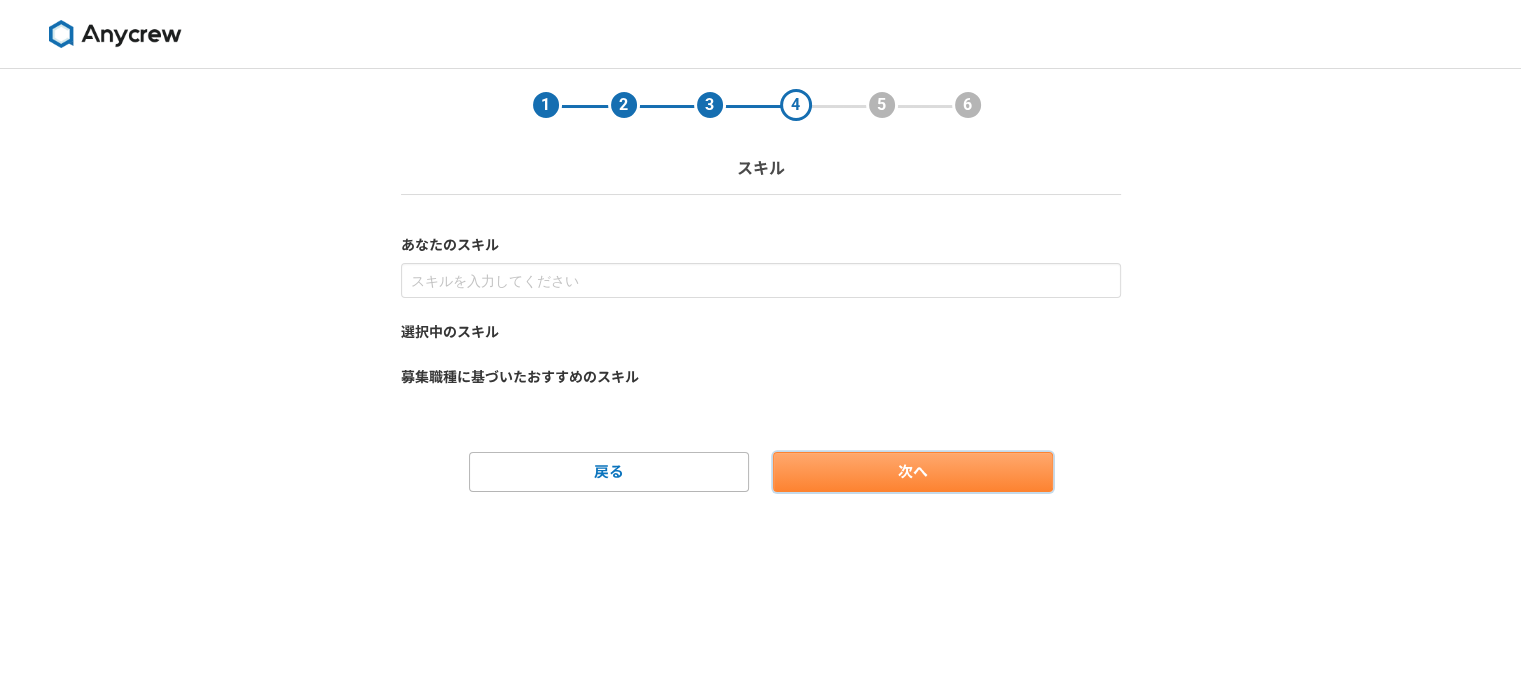 scroll, scrollTop: 0, scrollLeft: 0, axis: both 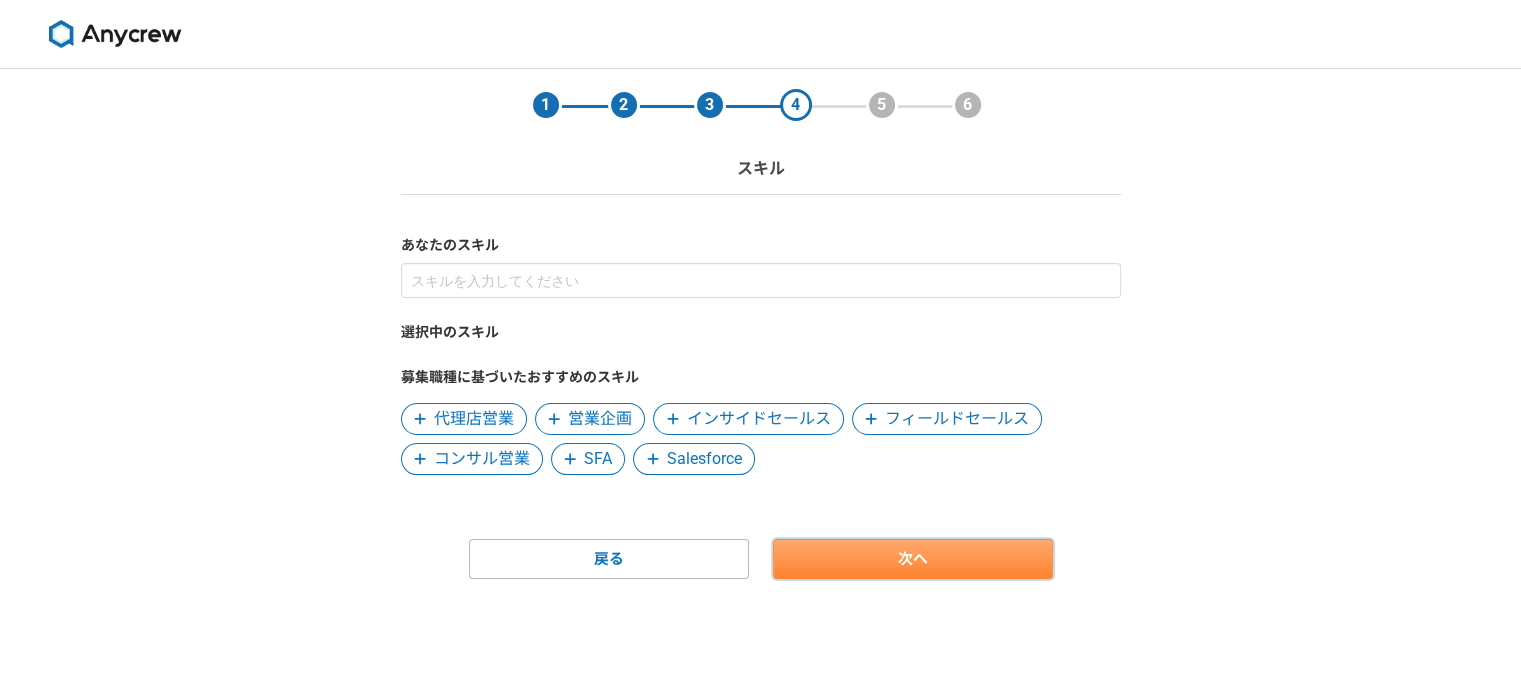 click on "次へ" at bounding box center (913, 559) 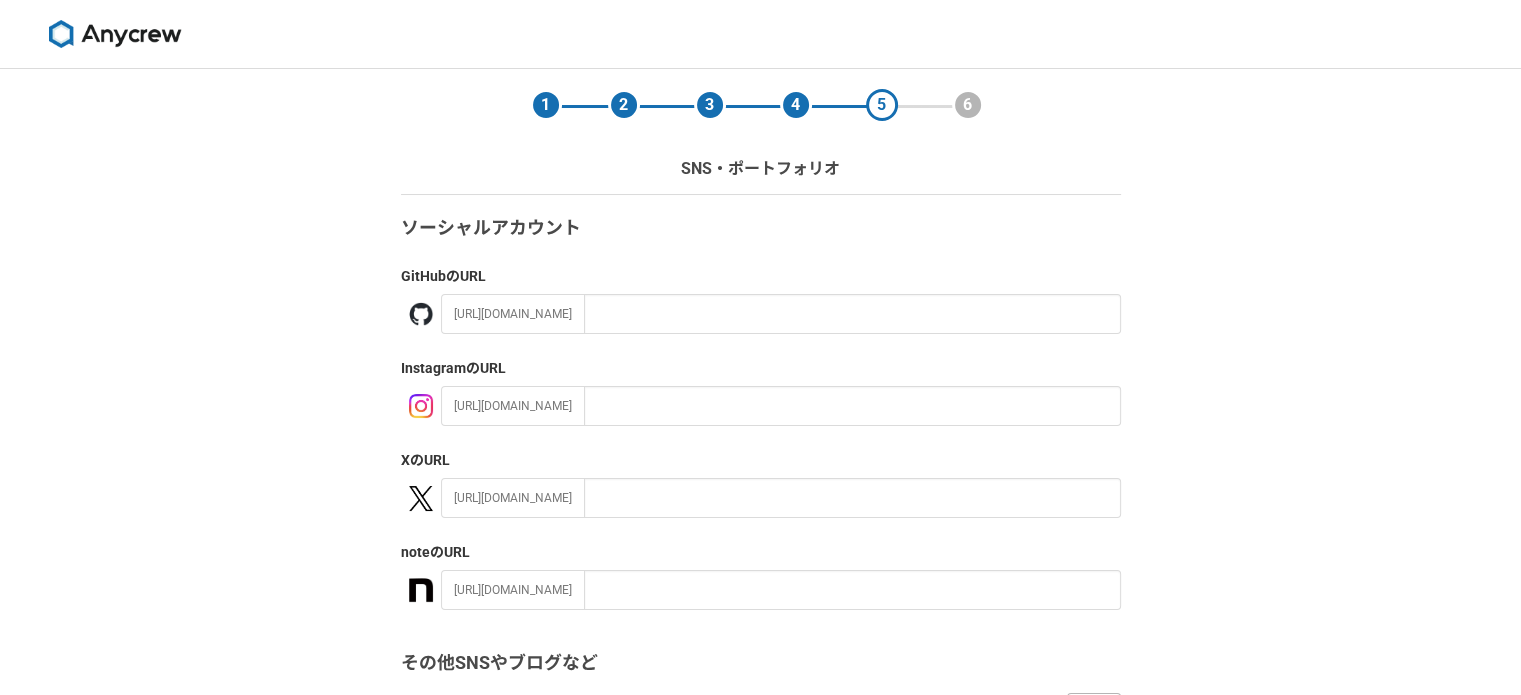 scroll, scrollTop: 214, scrollLeft: 0, axis: vertical 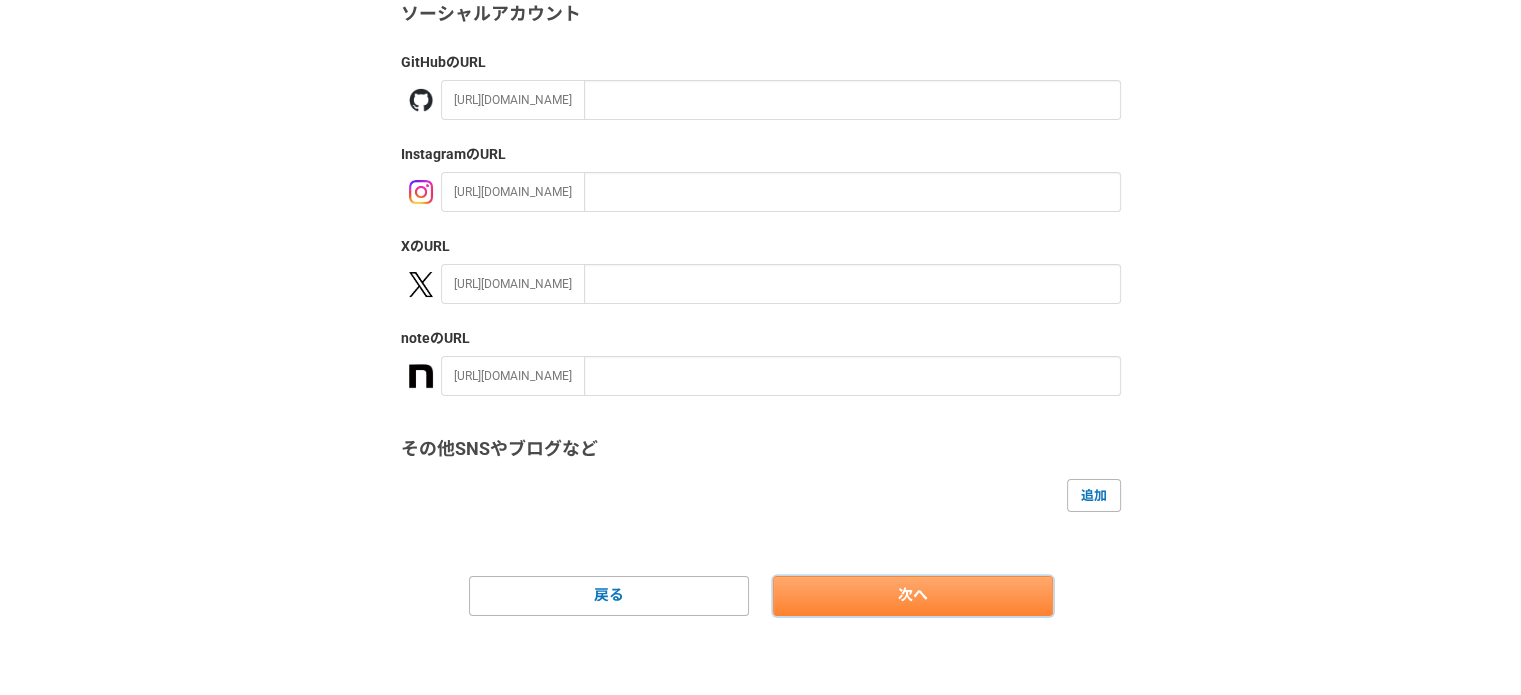 click on "次へ" at bounding box center [913, 596] 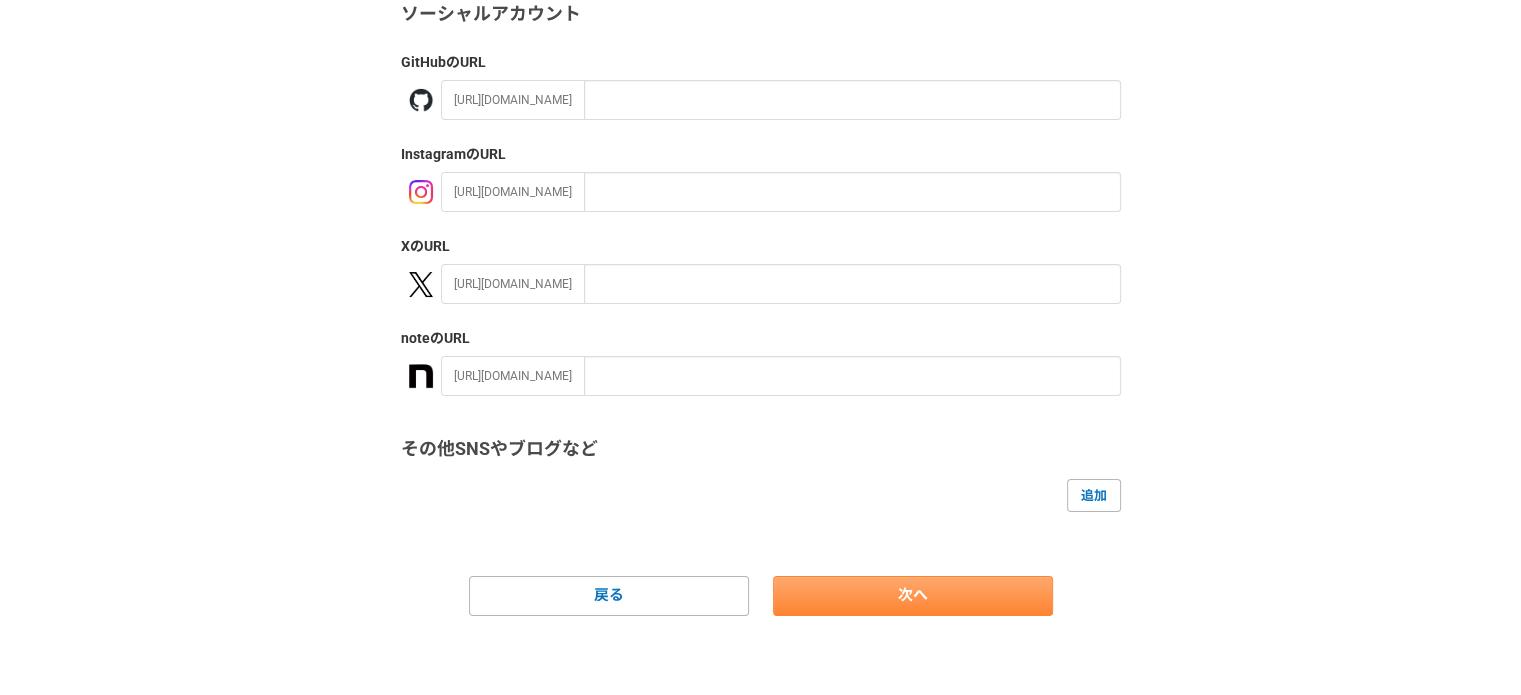 scroll, scrollTop: 0, scrollLeft: 0, axis: both 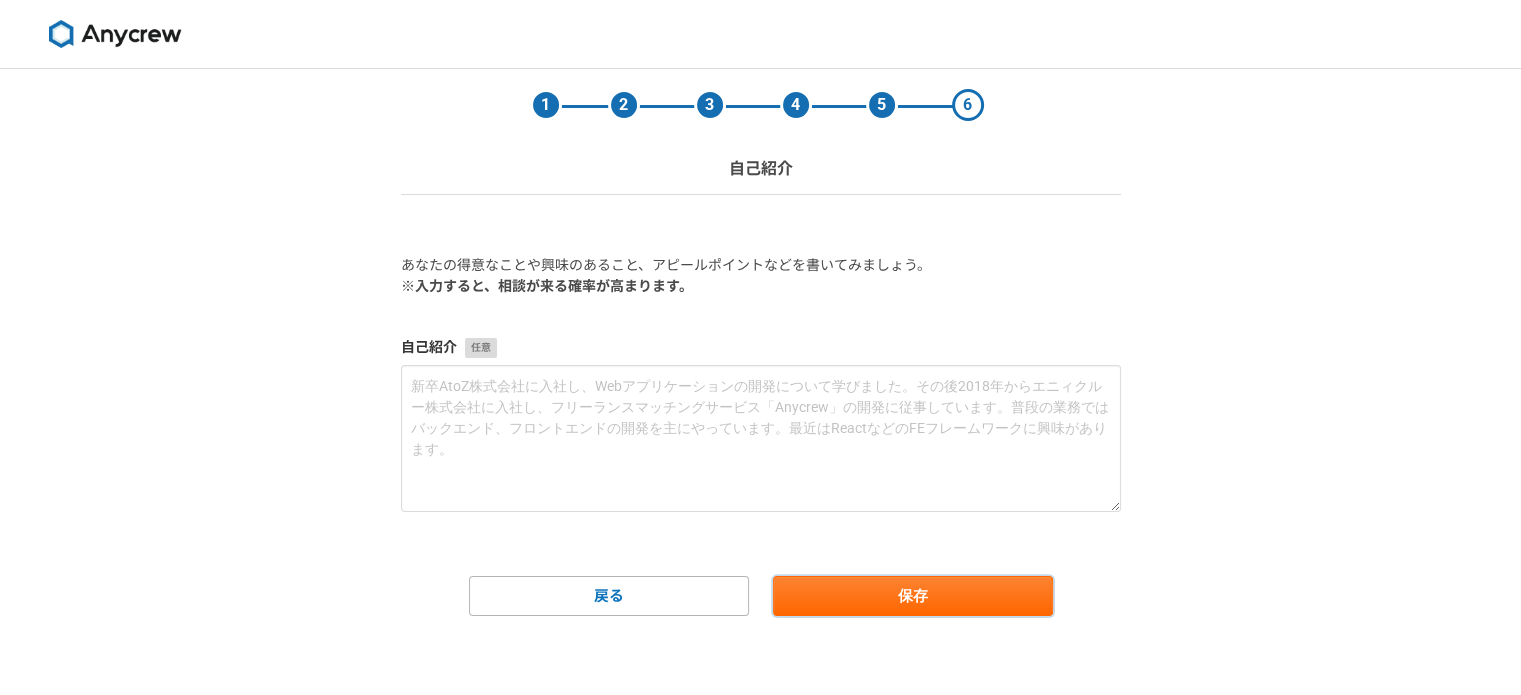 click on "保存" at bounding box center (913, 596) 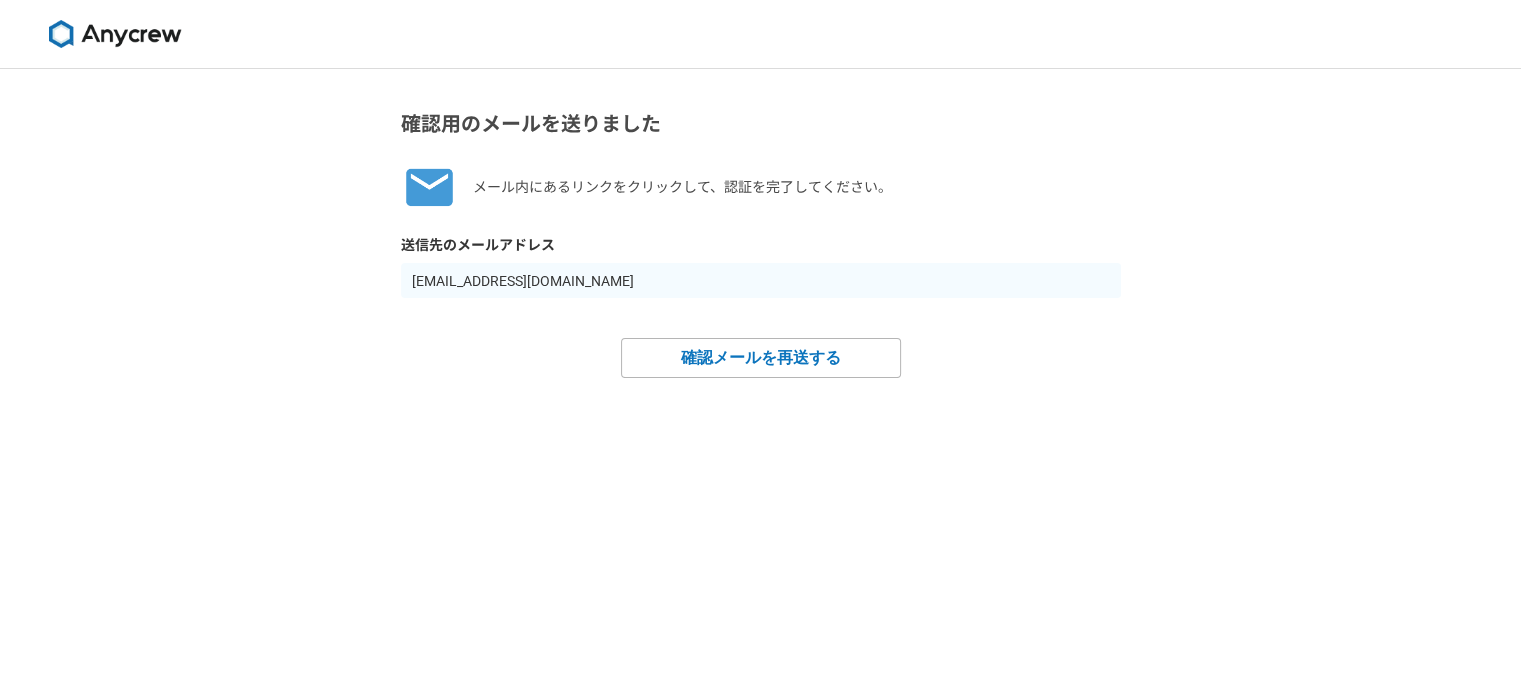 click at bounding box center [115, 34] 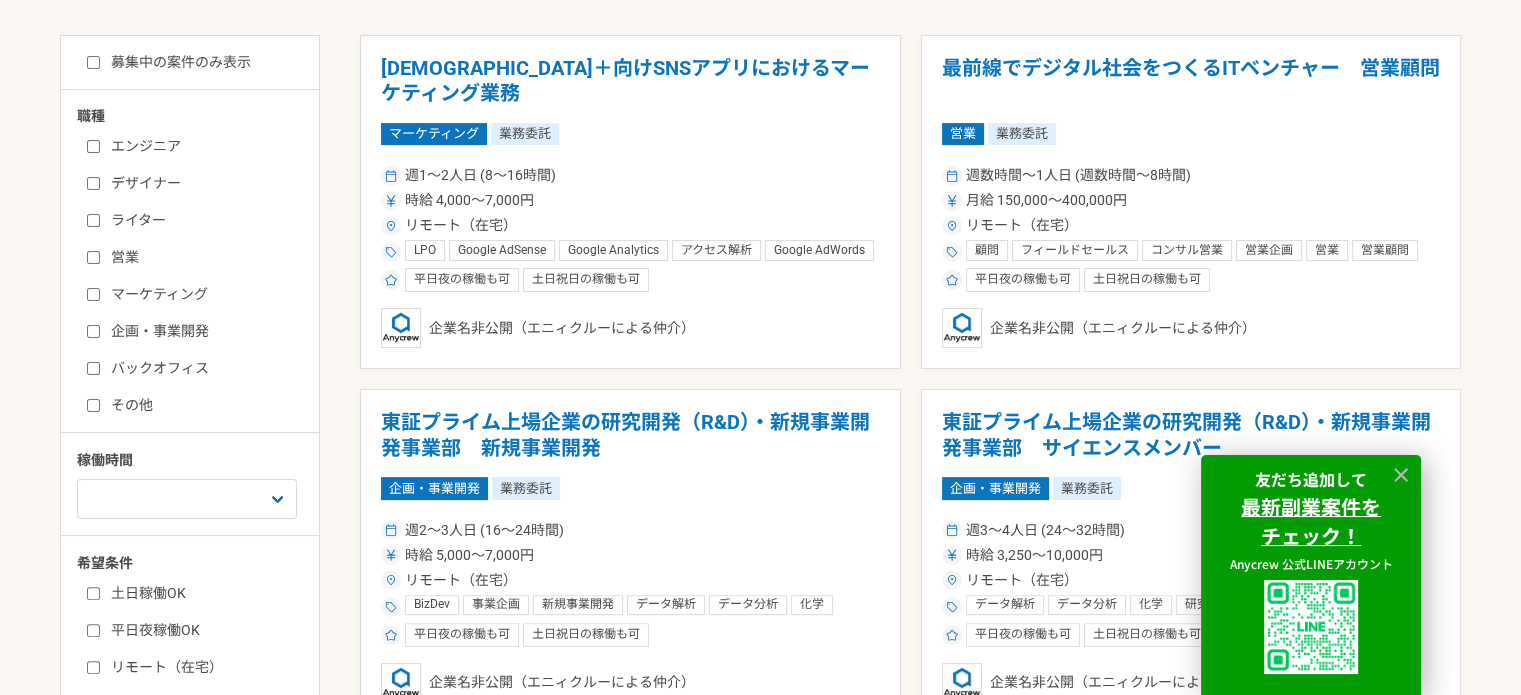 scroll, scrollTop: 408, scrollLeft: 0, axis: vertical 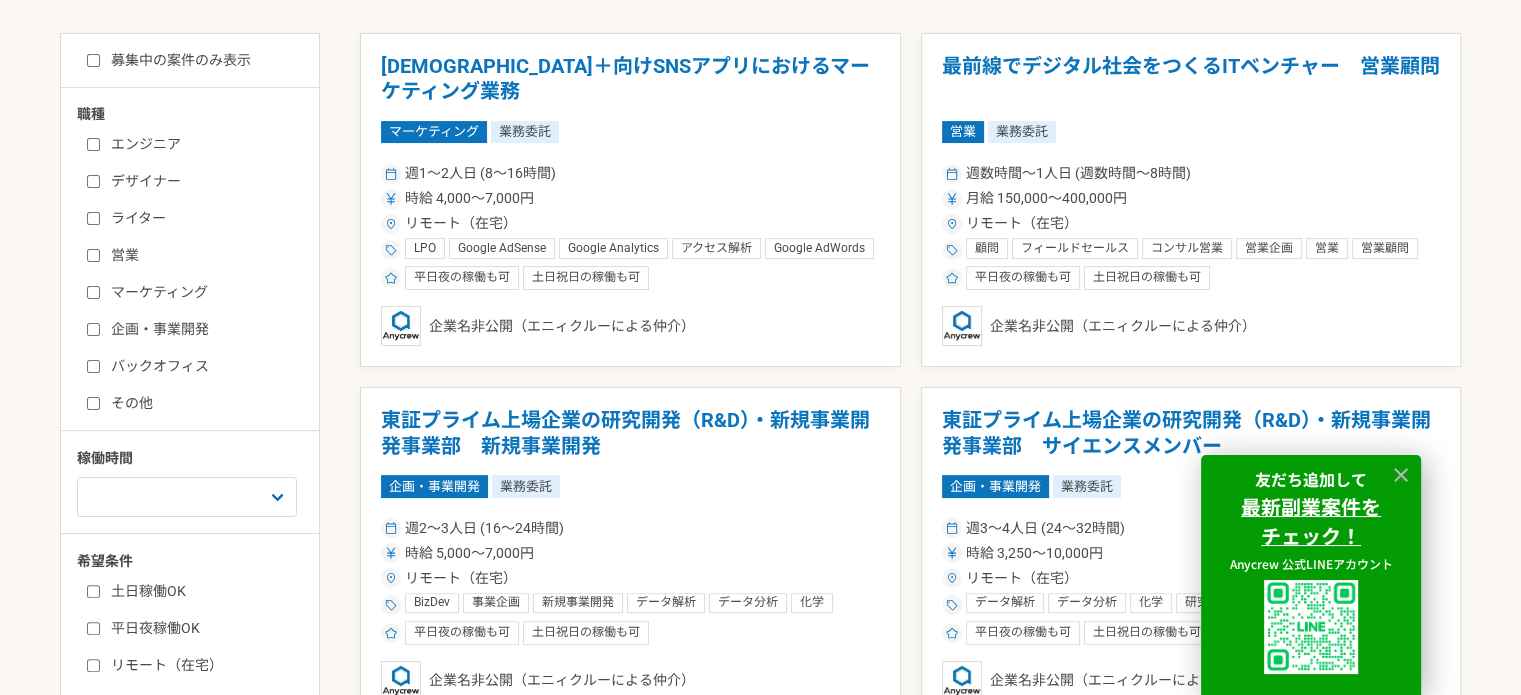 click on "マーケティング" at bounding box center [202, 292] 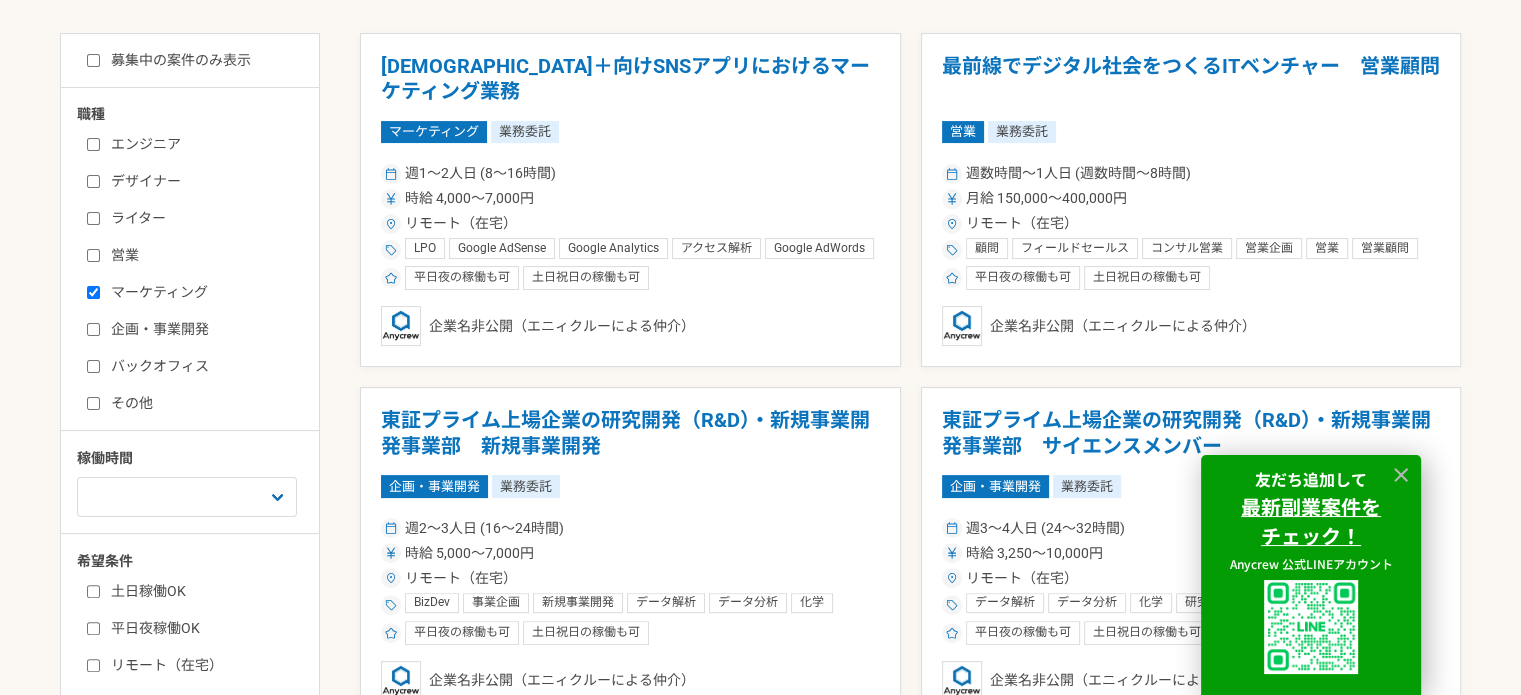 checkbox on "true" 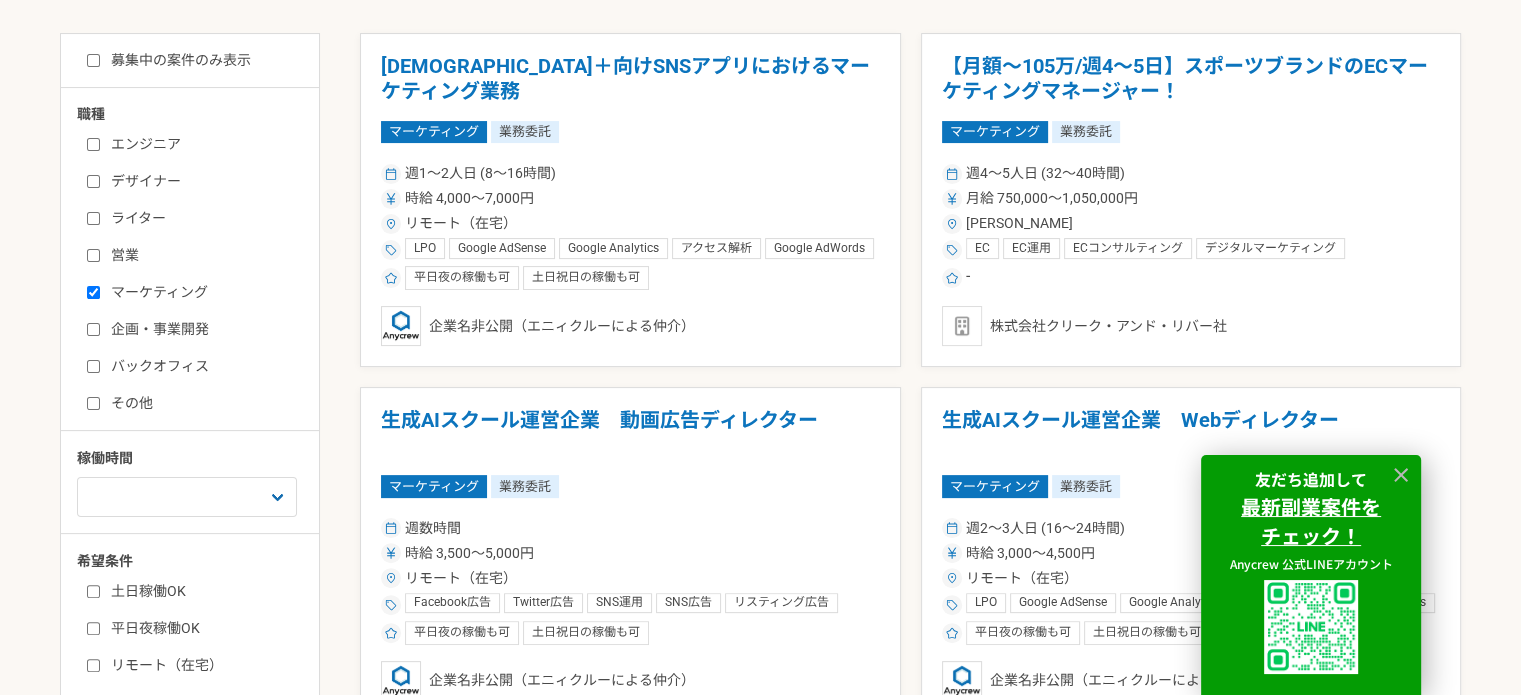 click on "企画・事業開発" at bounding box center (202, 329) 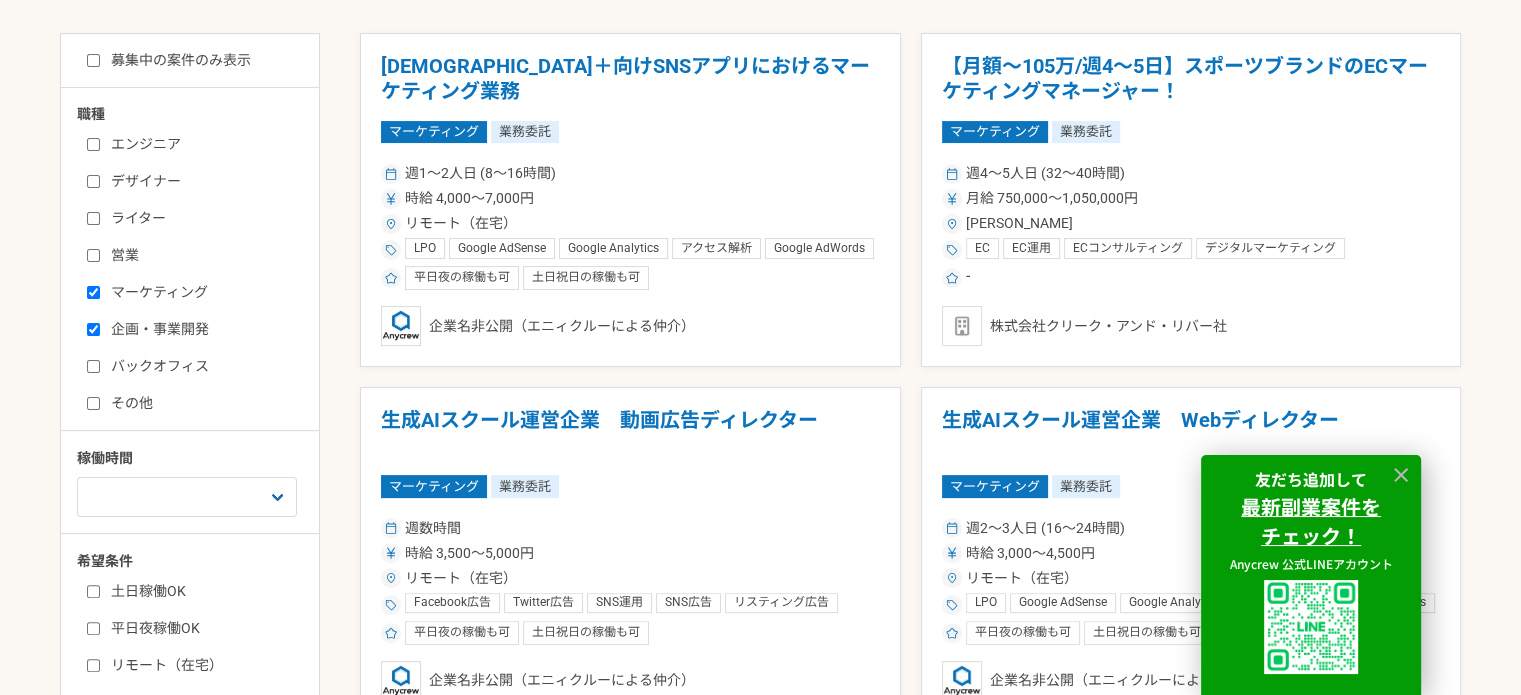 checkbox on "true" 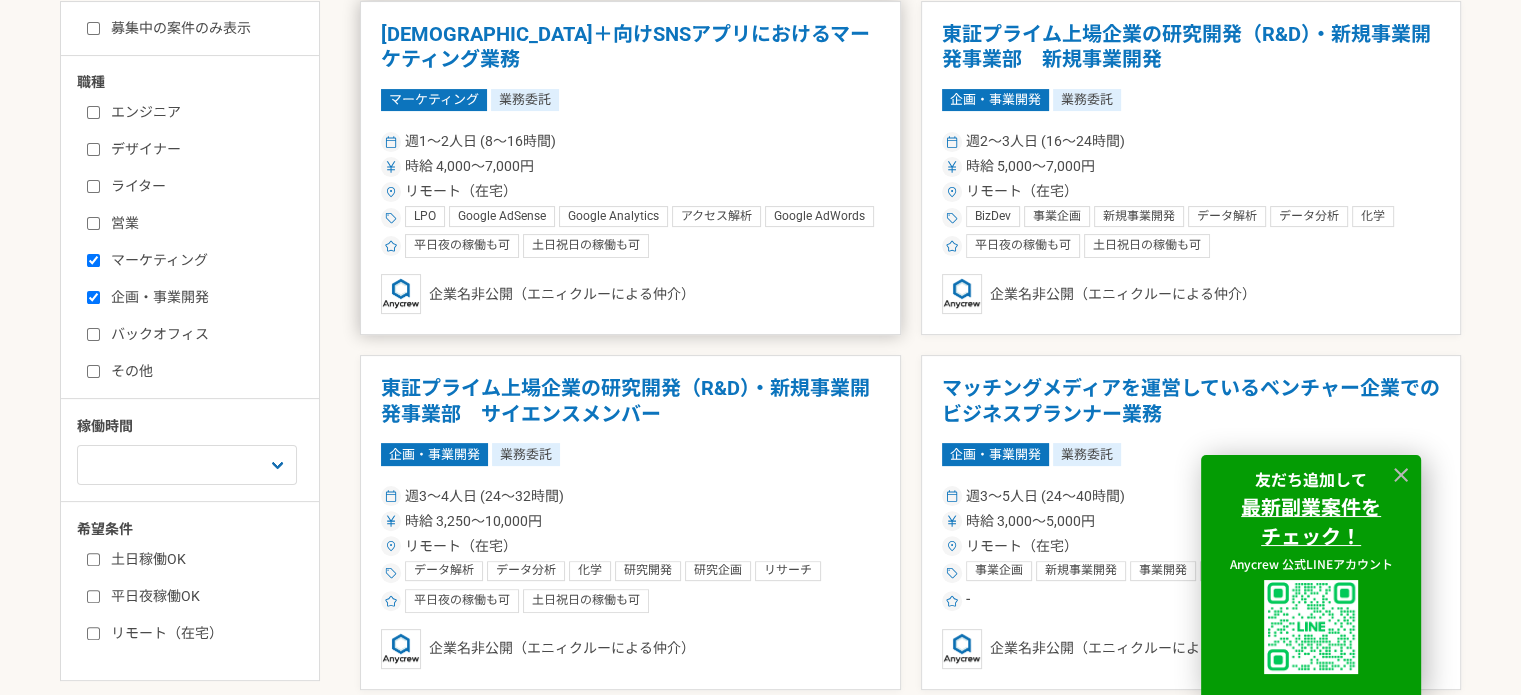 scroll, scrollTop: 443, scrollLeft: 0, axis: vertical 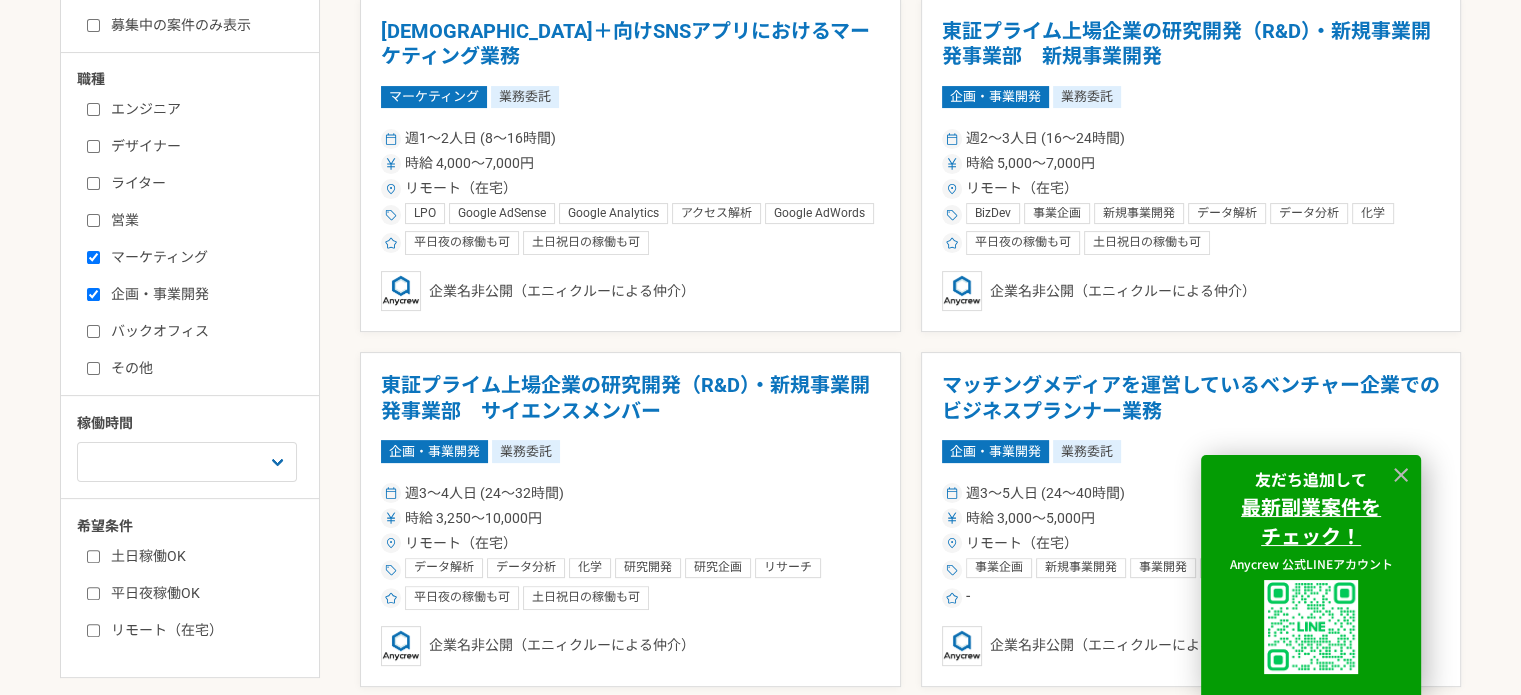 click on "募集中の案件のみ表示" at bounding box center [169, 25] 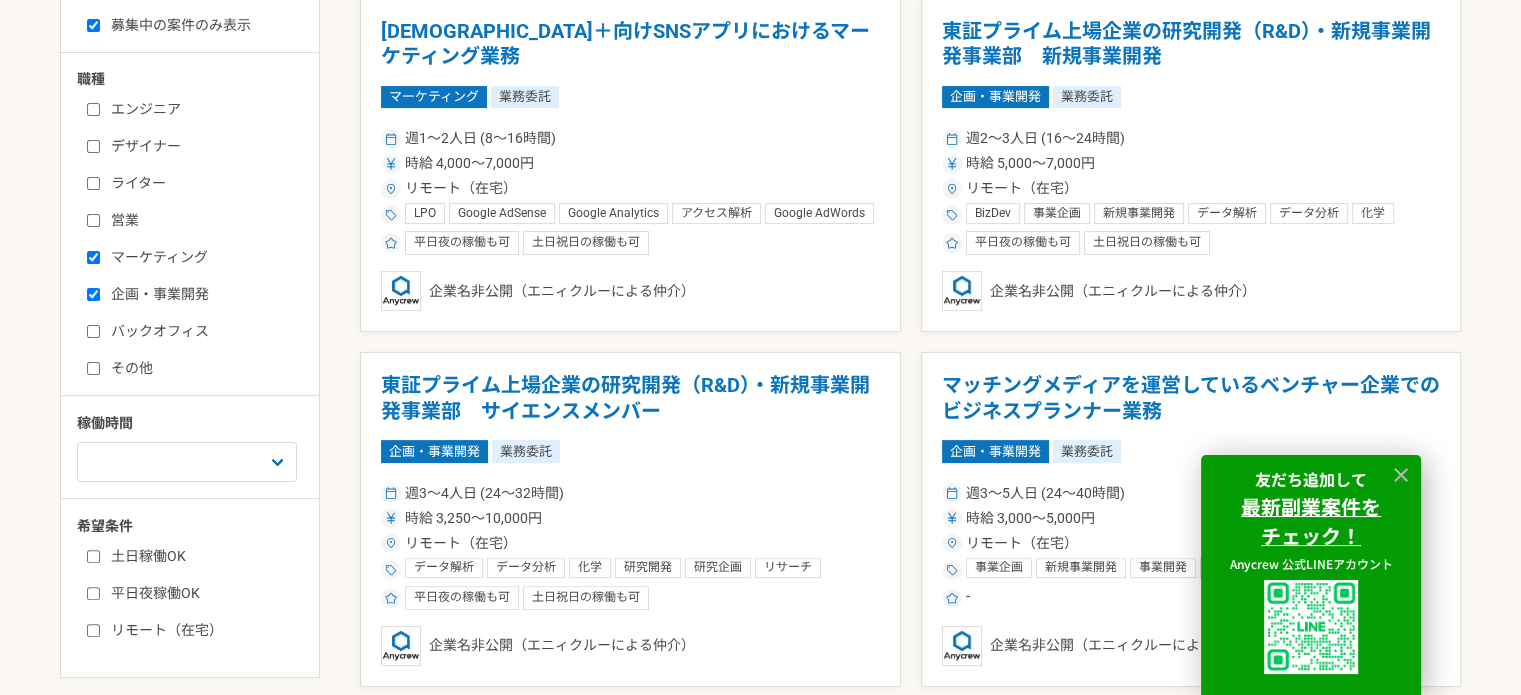checkbox on "true" 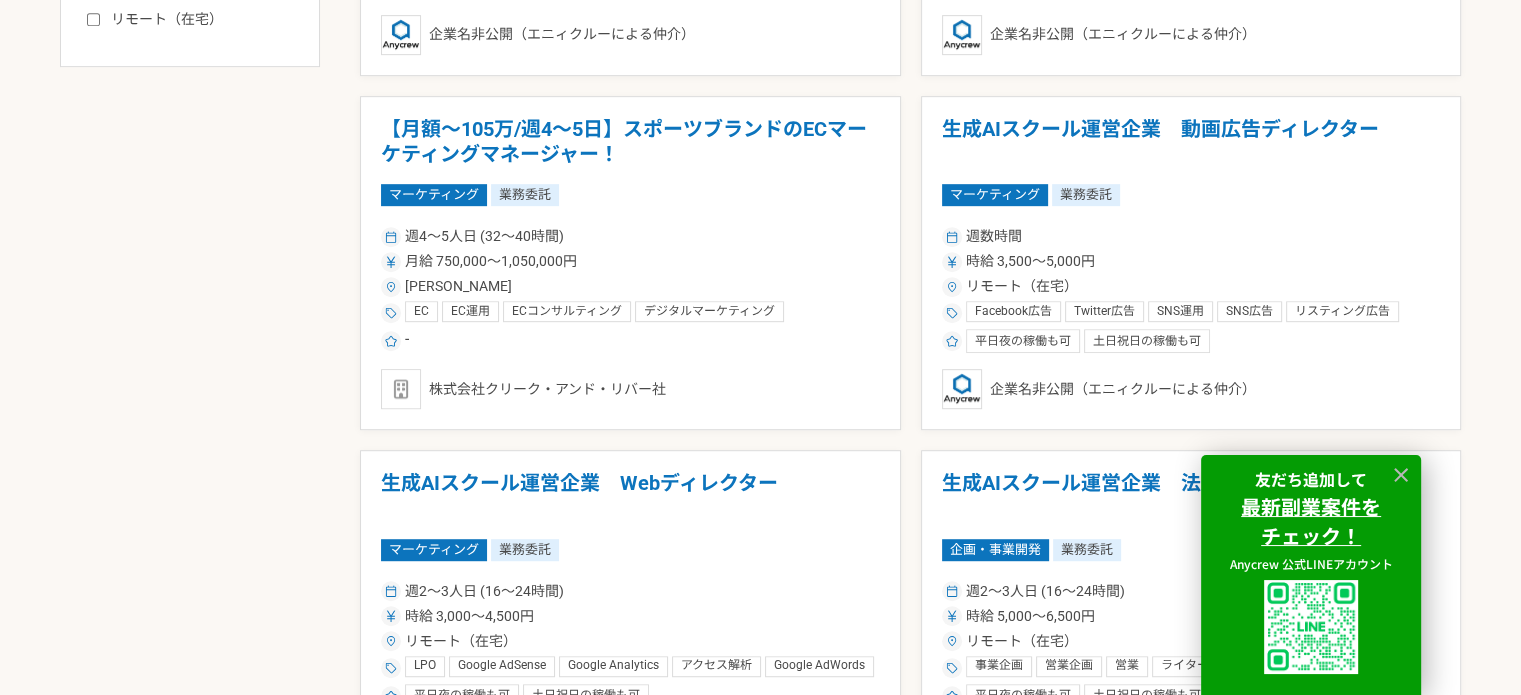 scroll, scrollTop: 1052, scrollLeft: 0, axis: vertical 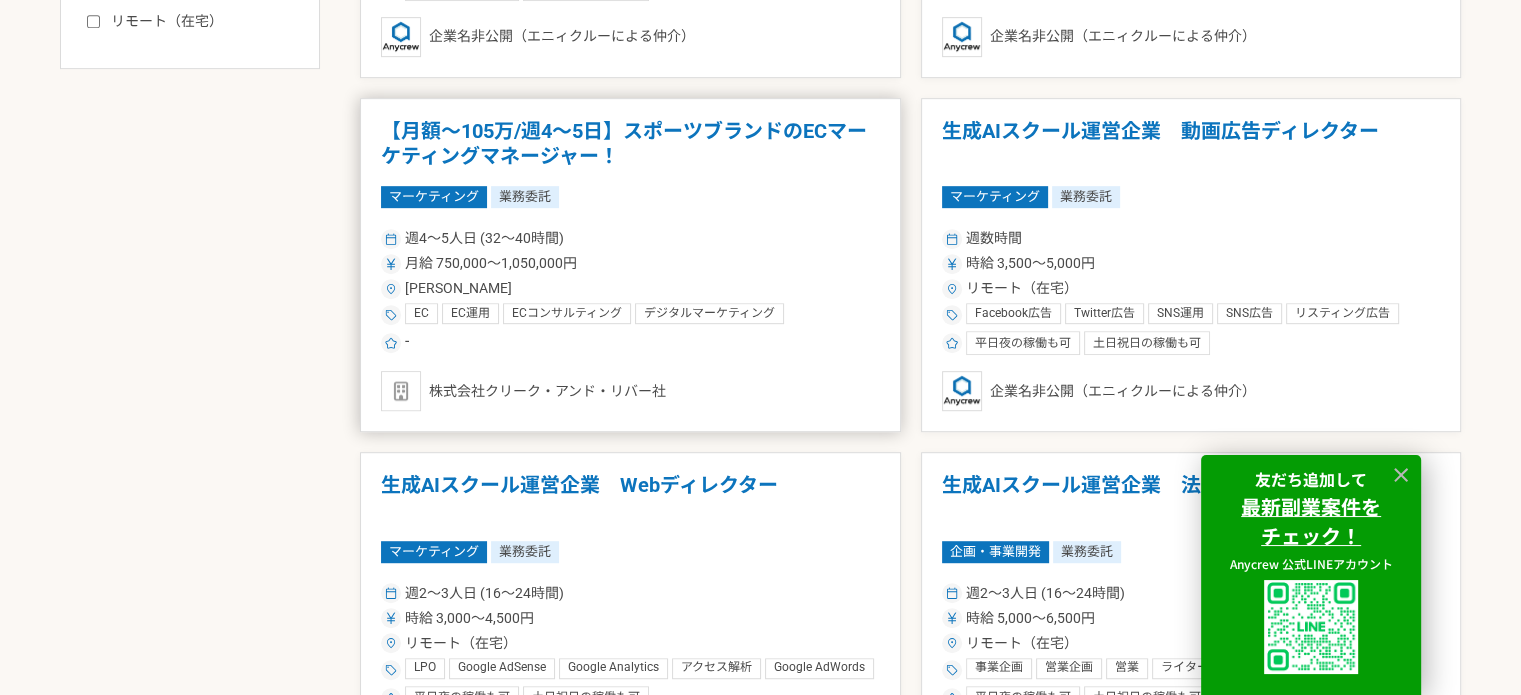 click on "株式会社クリーク・アンド・リバー社" at bounding box center (630, 391) 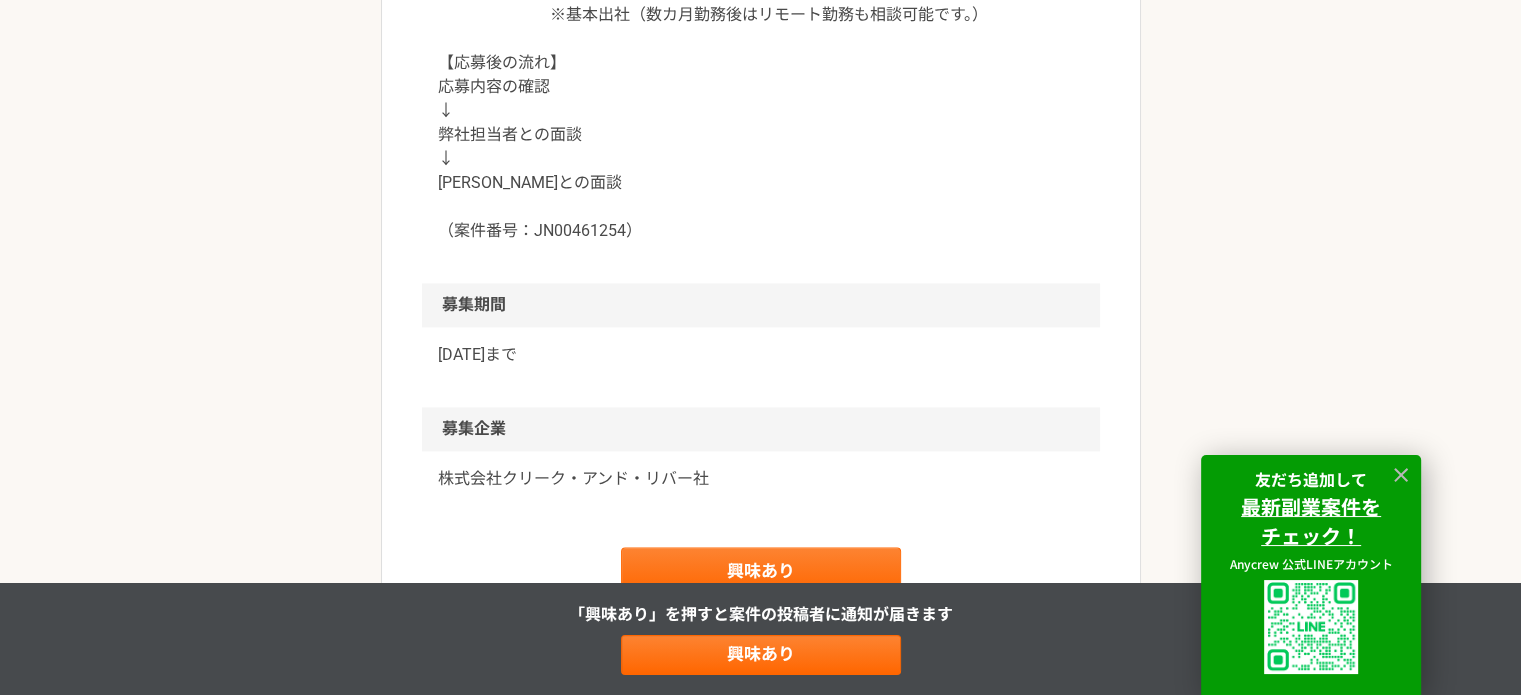 scroll, scrollTop: 2796, scrollLeft: 0, axis: vertical 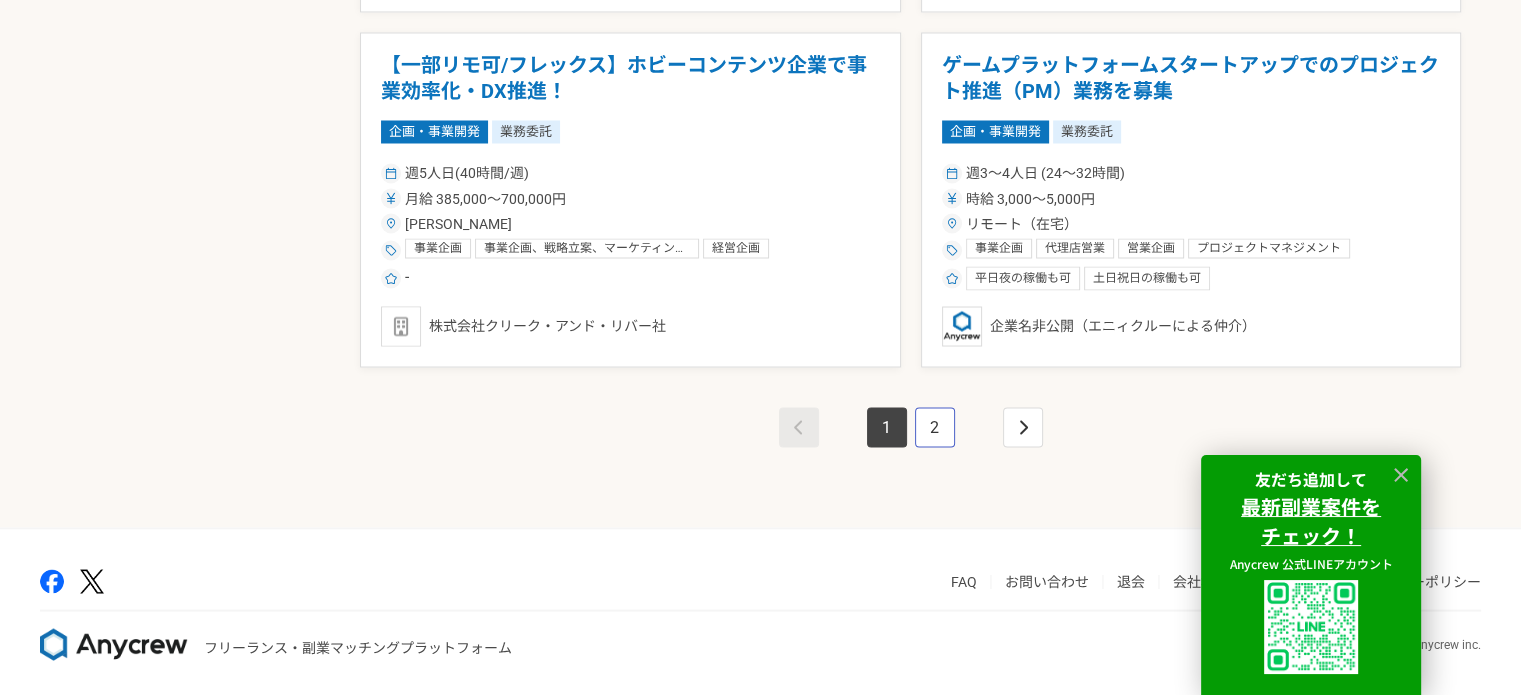 click on "2" at bounding box center [935, 427] 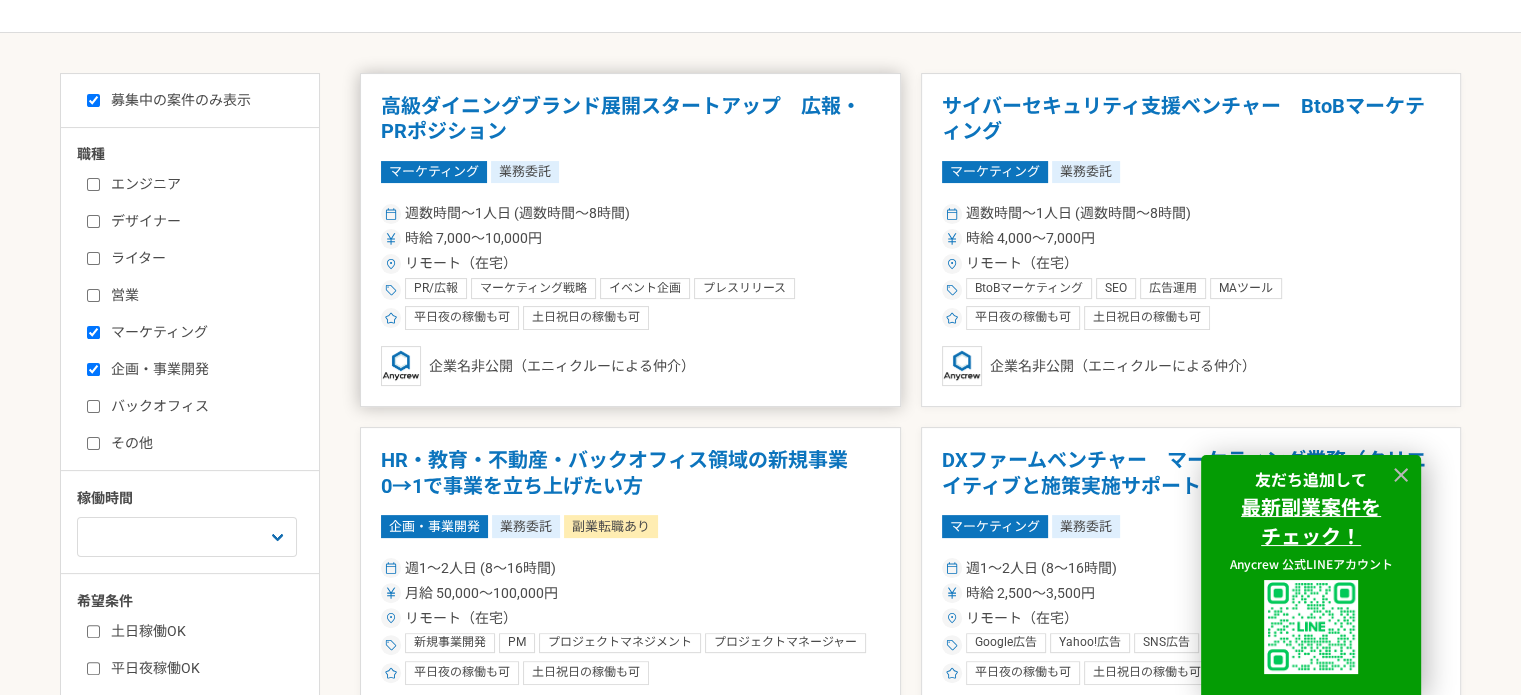 scroll, scrollTop: 0, scrollLeft: 0, axis: both 